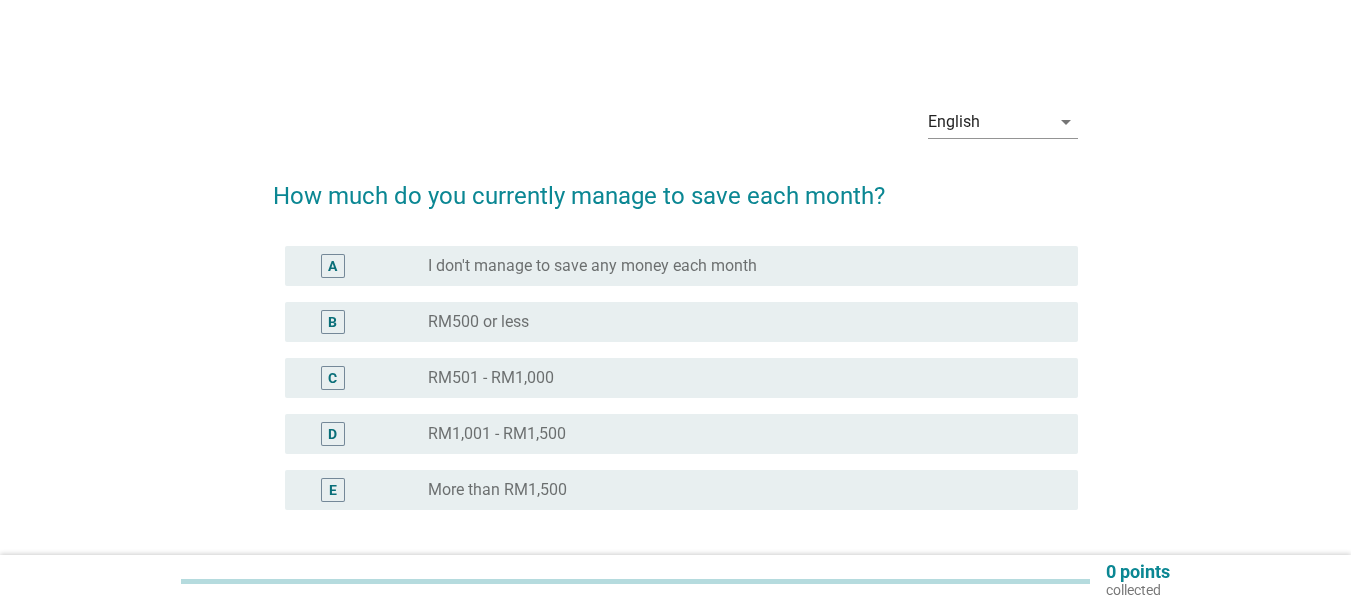 scroll, scrollTop: 0, scrollLeft: 0, axis: both 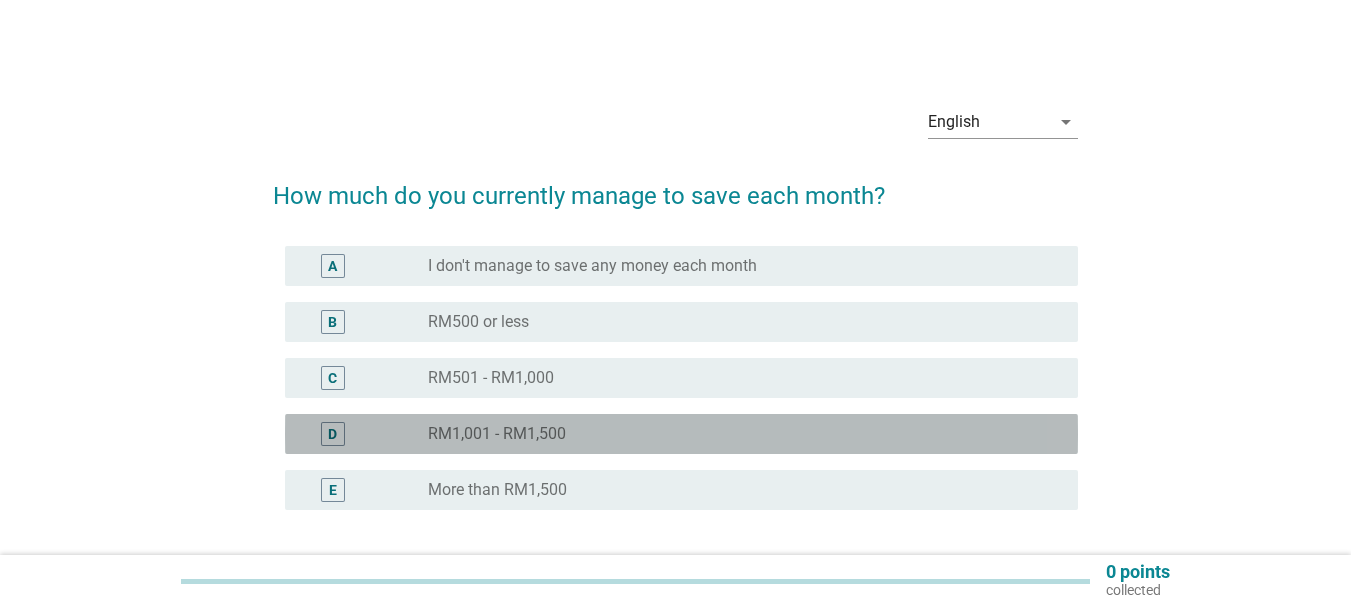 click on "D     radio_button_unchecked RM1,001 - RM1,500" at bounding box center [681, 434] 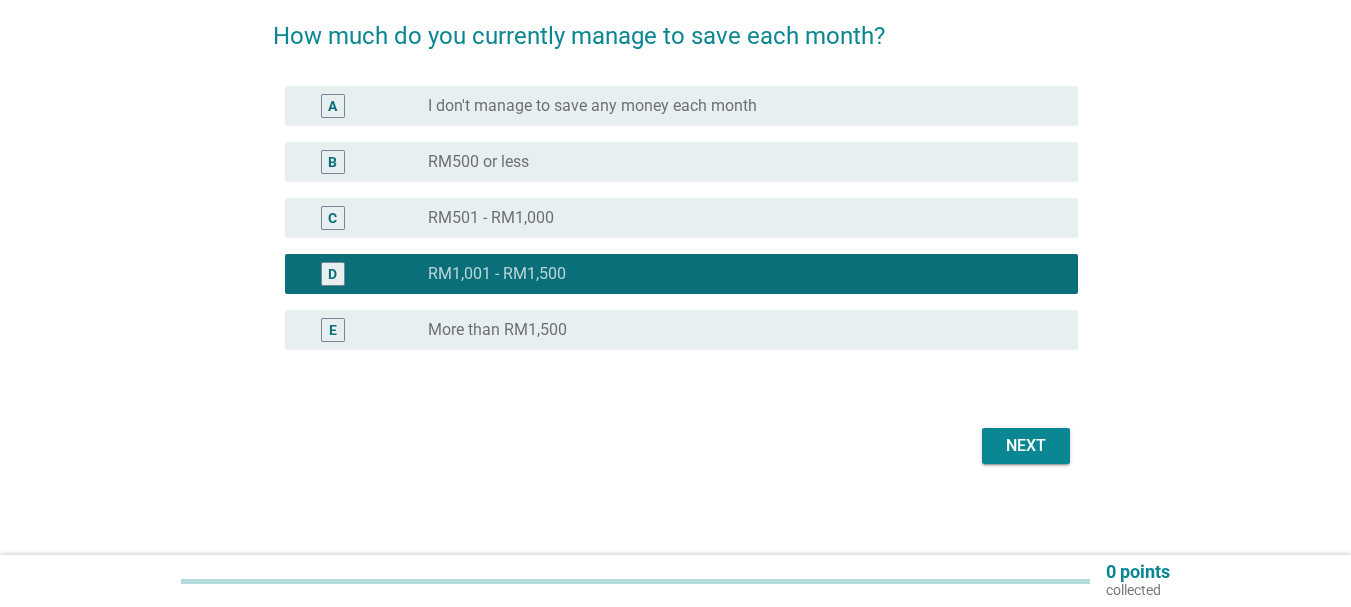scroll, scrollTop: 165, scrollLeft: 0, axis: vertical 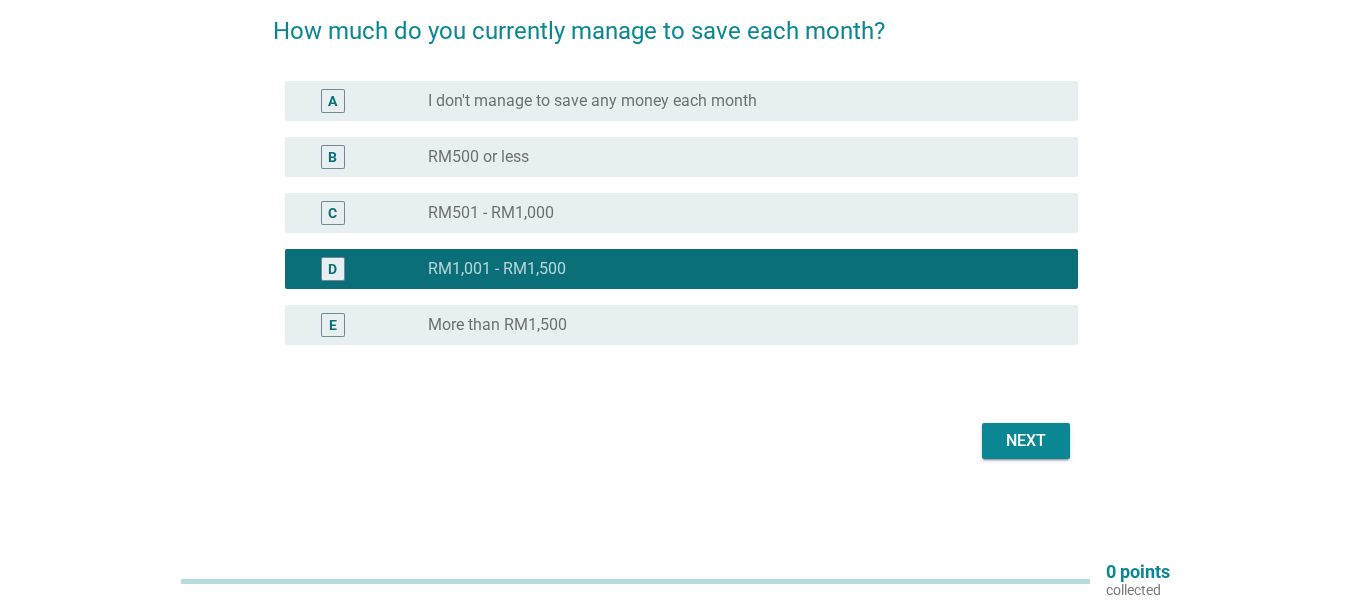click on "Next" at bounding box center [1026, 441] 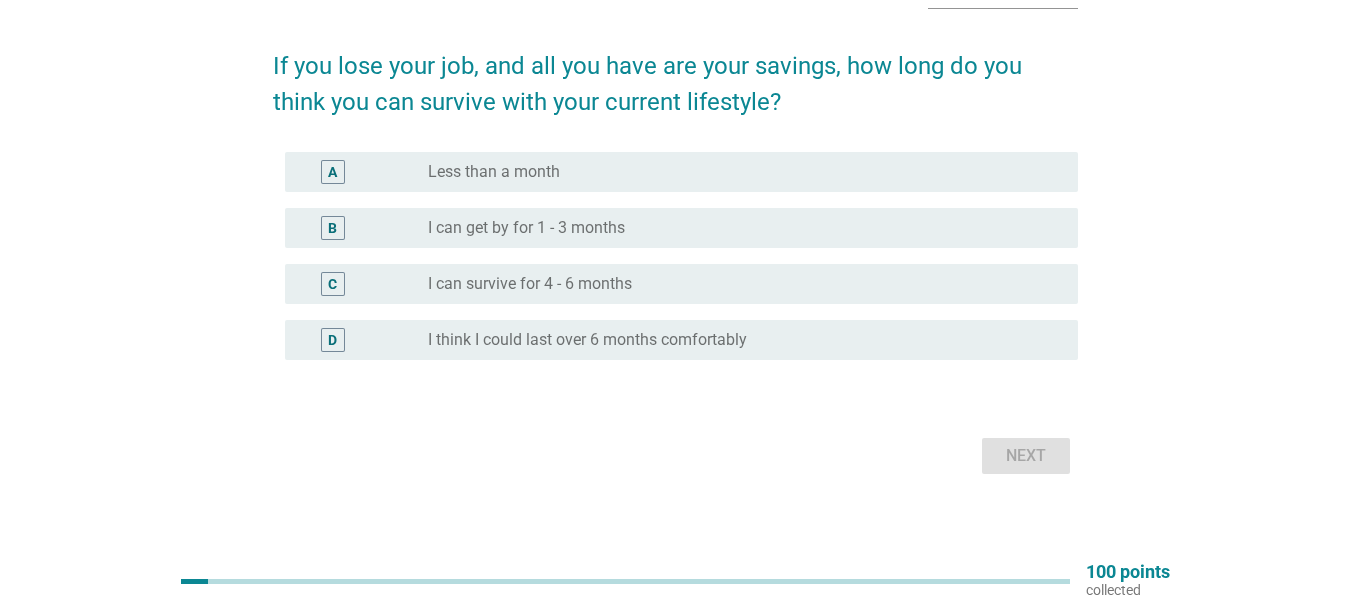 scroll, scrollTop: 145, scrollLeft: 0, axis: vertical 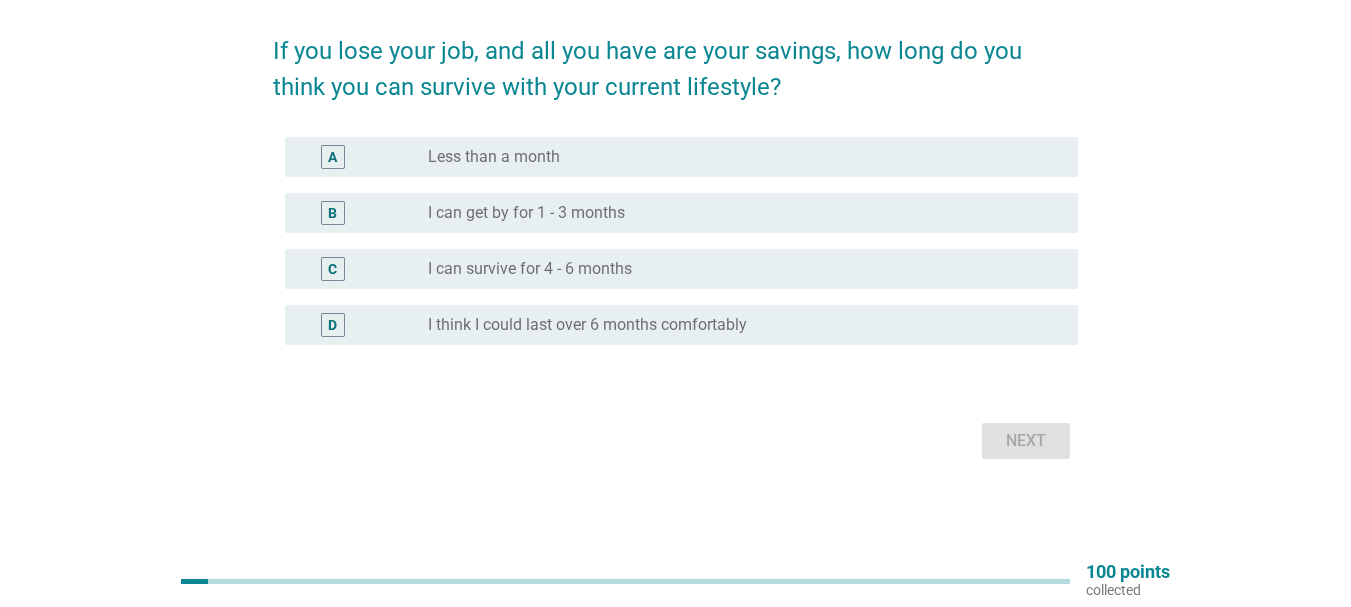 click on "D     radio_button_unchecked I think I could last over 6 months comfortably" at bounding box center [681, 325] 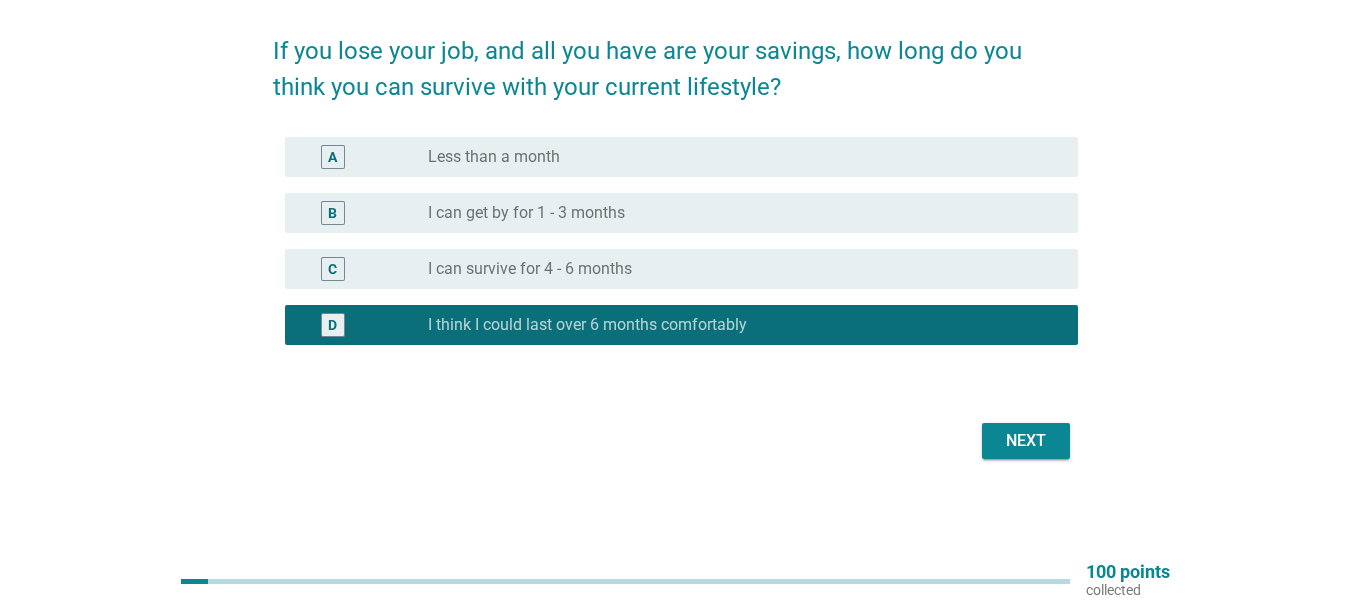 click on "Next" at bounding box center [1026, 441] 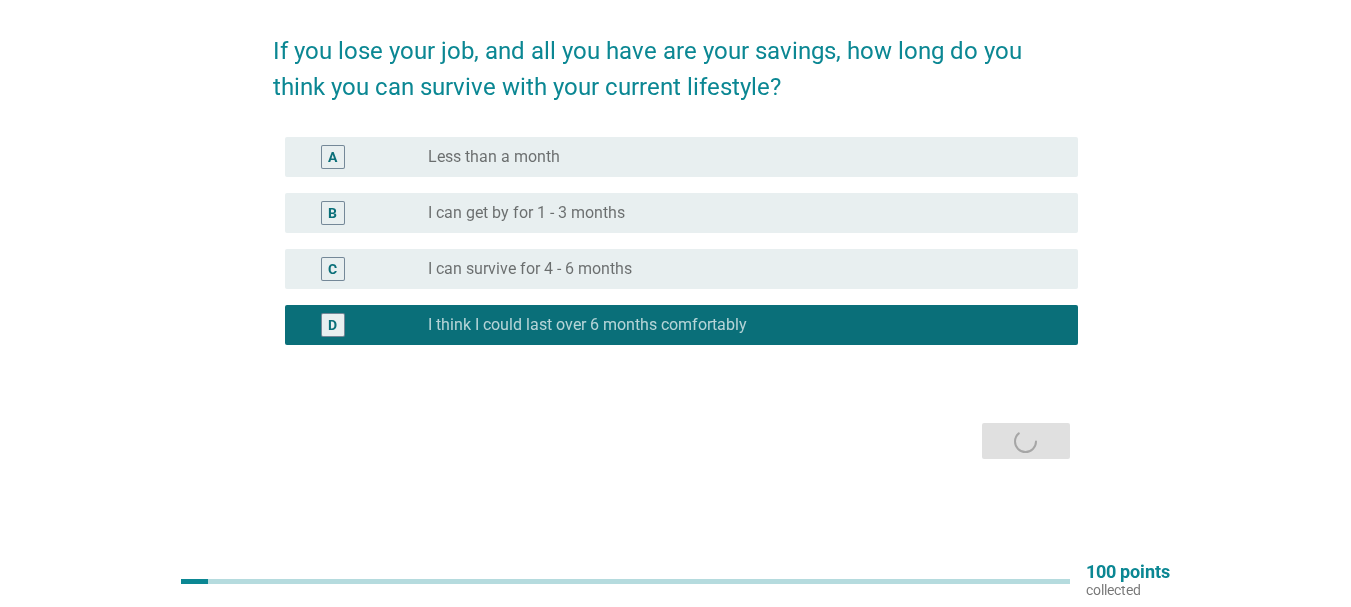 scroll, scrollTop: 0, scrollLeft: 0, axis: both 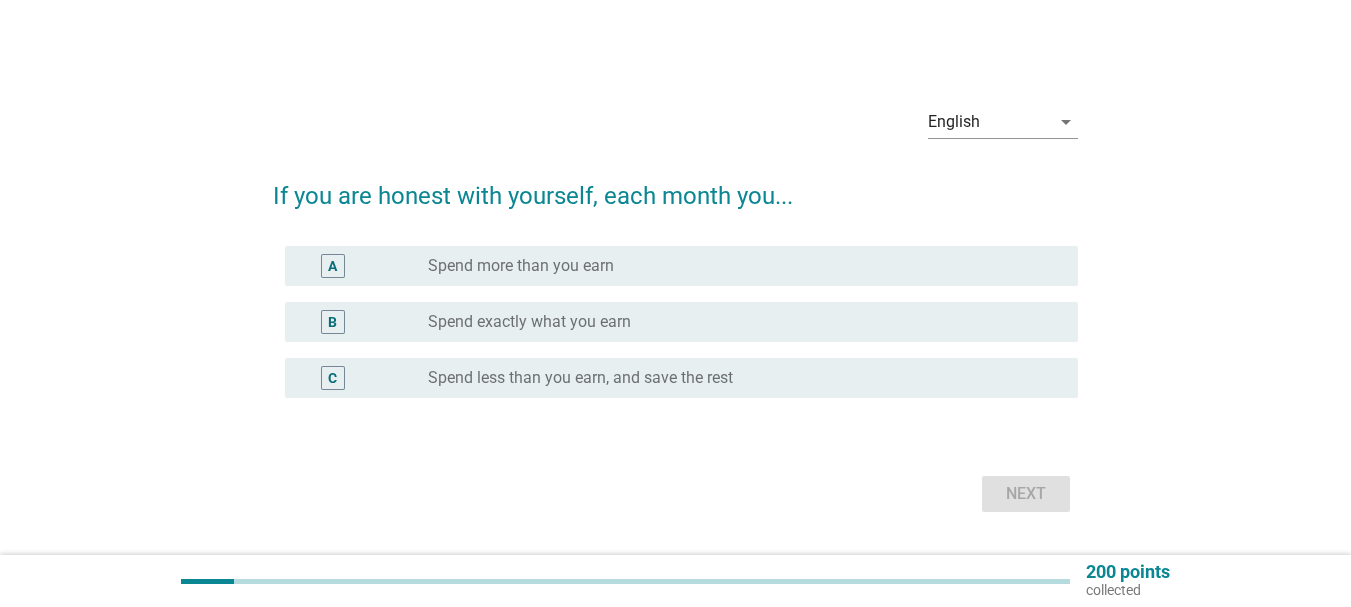 click on "Spend less than you earn, and save the rest" at bounding box center [580, 378] 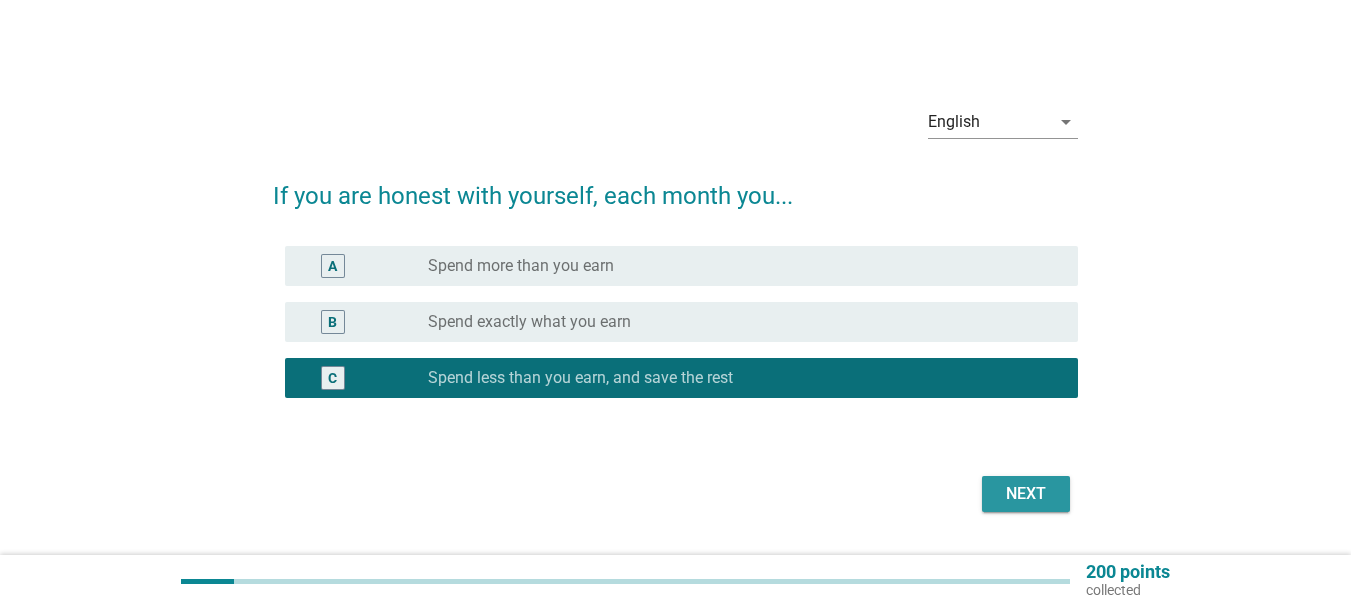 click on "Next" at bounding box center [1026, 494] 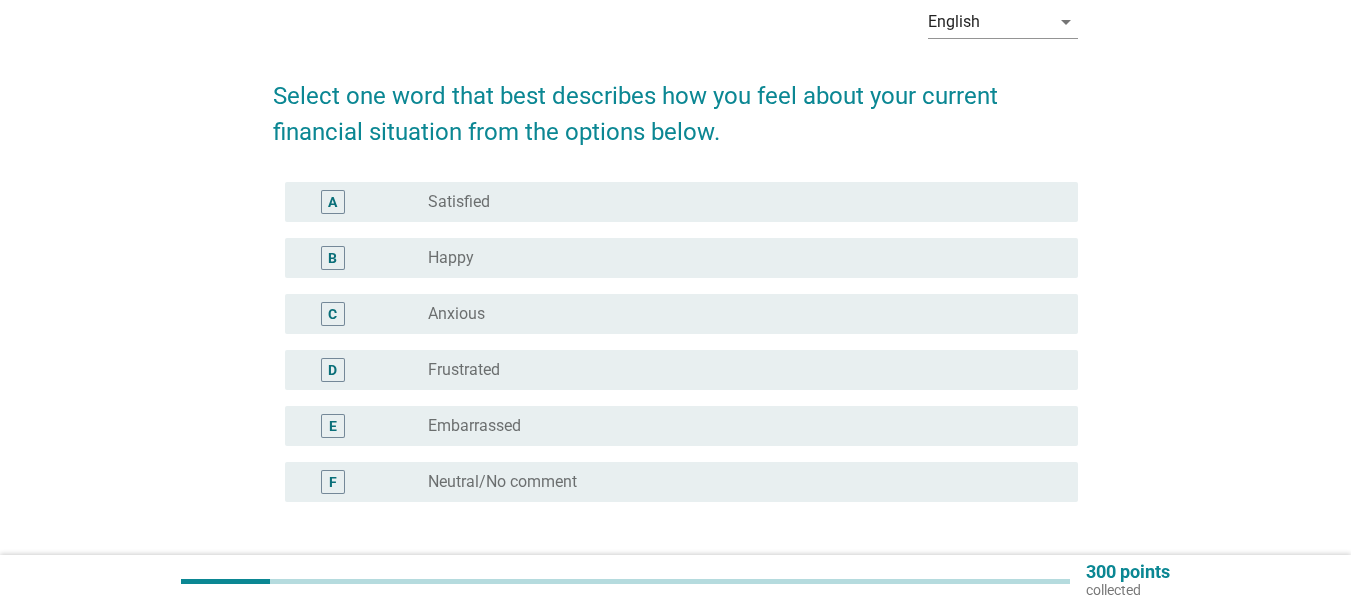 scroll, scrollTop: 200, scrollLeft: 0, axis: vertical 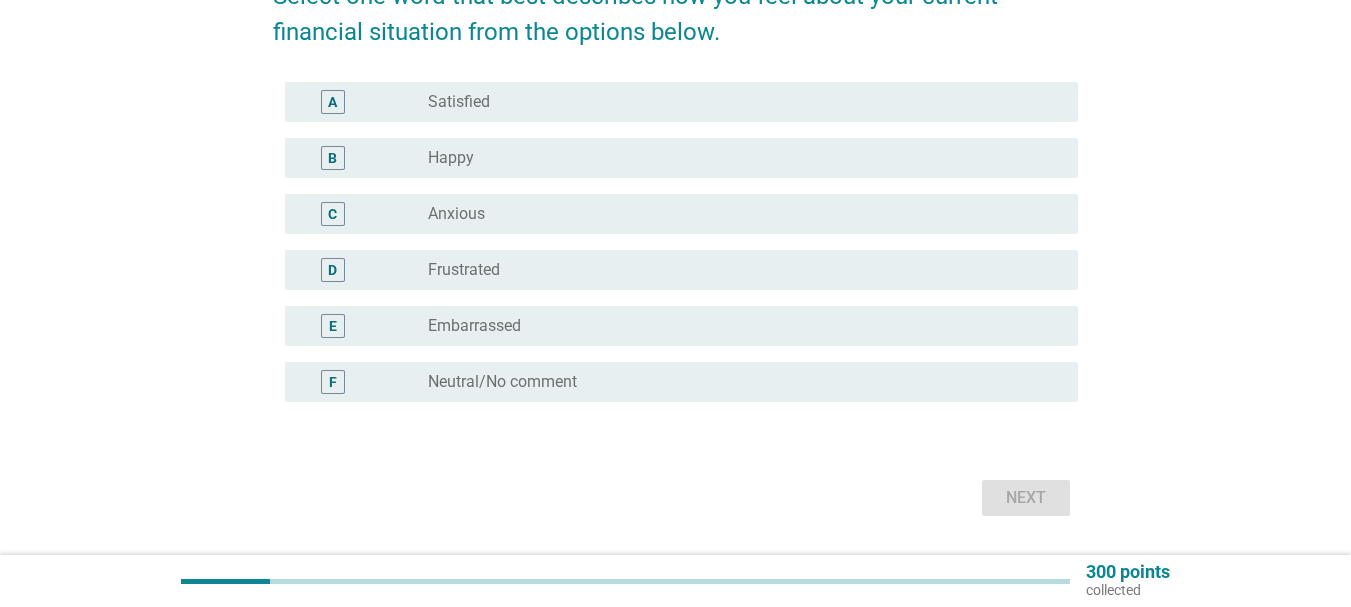 click on "radio_button_unchecked Happy" at bounding box center [737, 158] 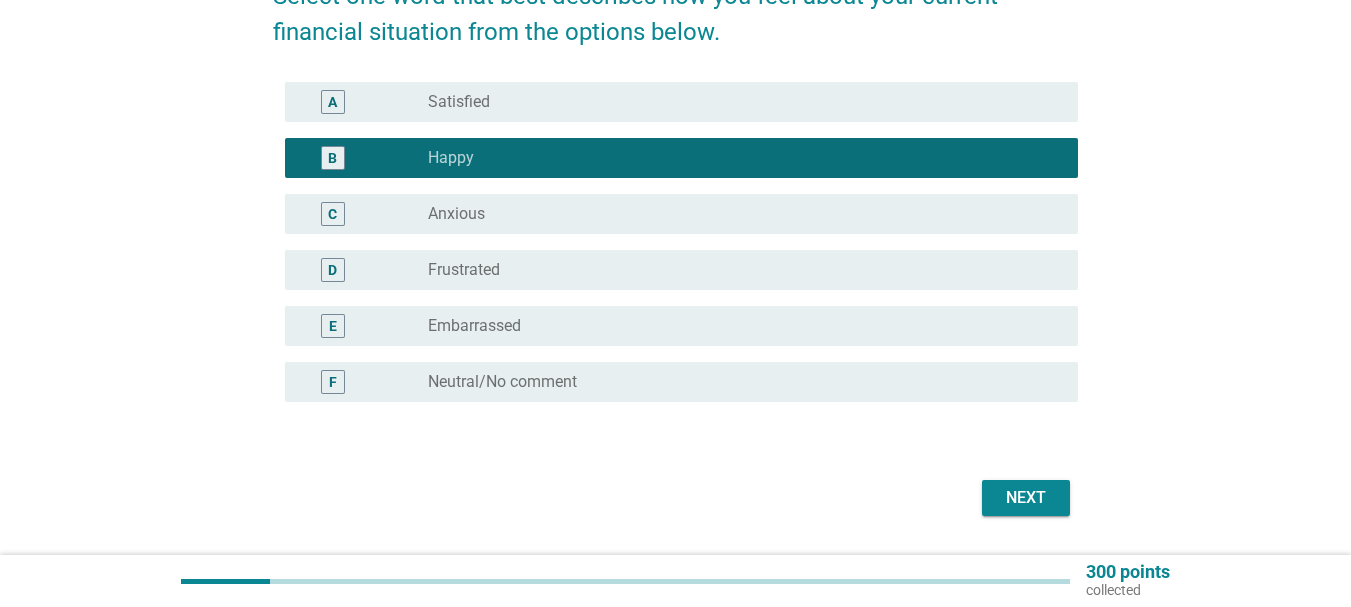 click on "Next" at bounding box center (1026, 498) 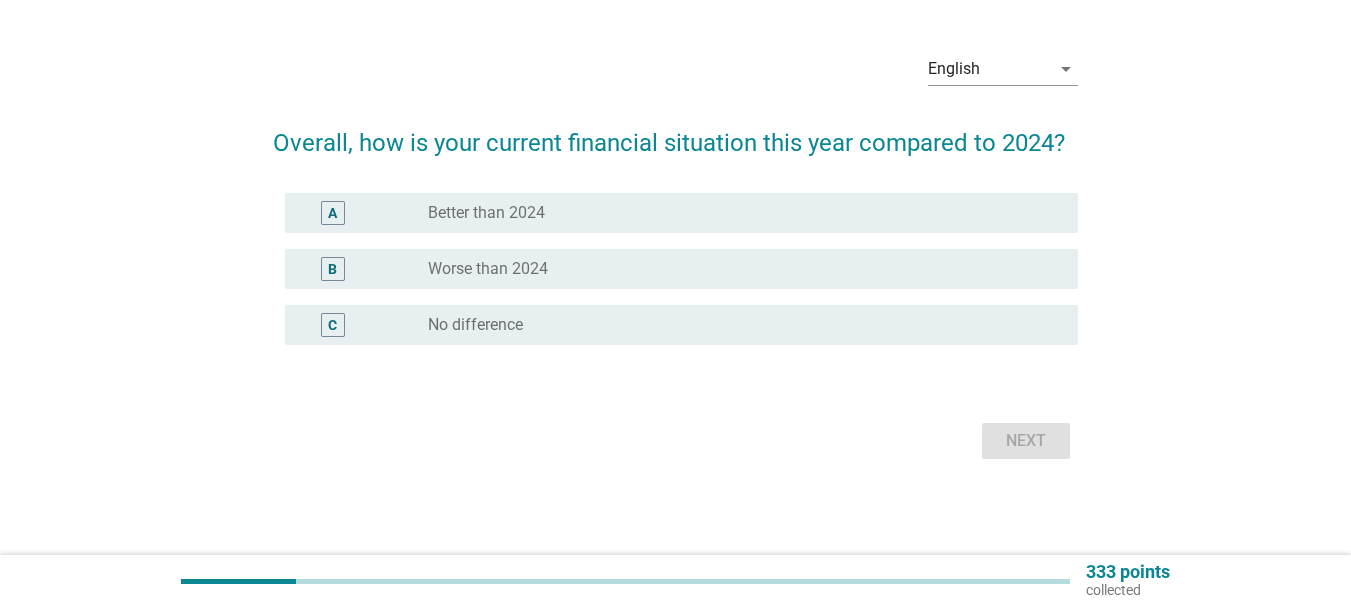 scroll, scrollTop: 0, scrollLeft: 0, axis: both 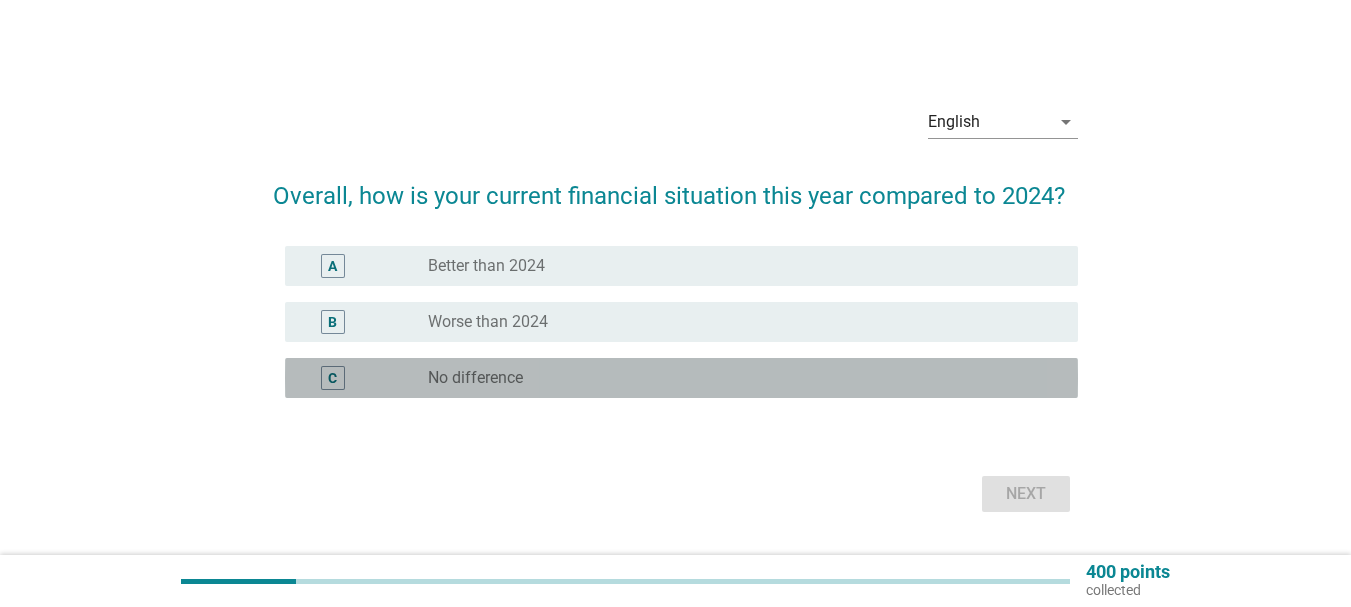 click on "radio_button_unchecked No difference" at bounding box center [737, 378] 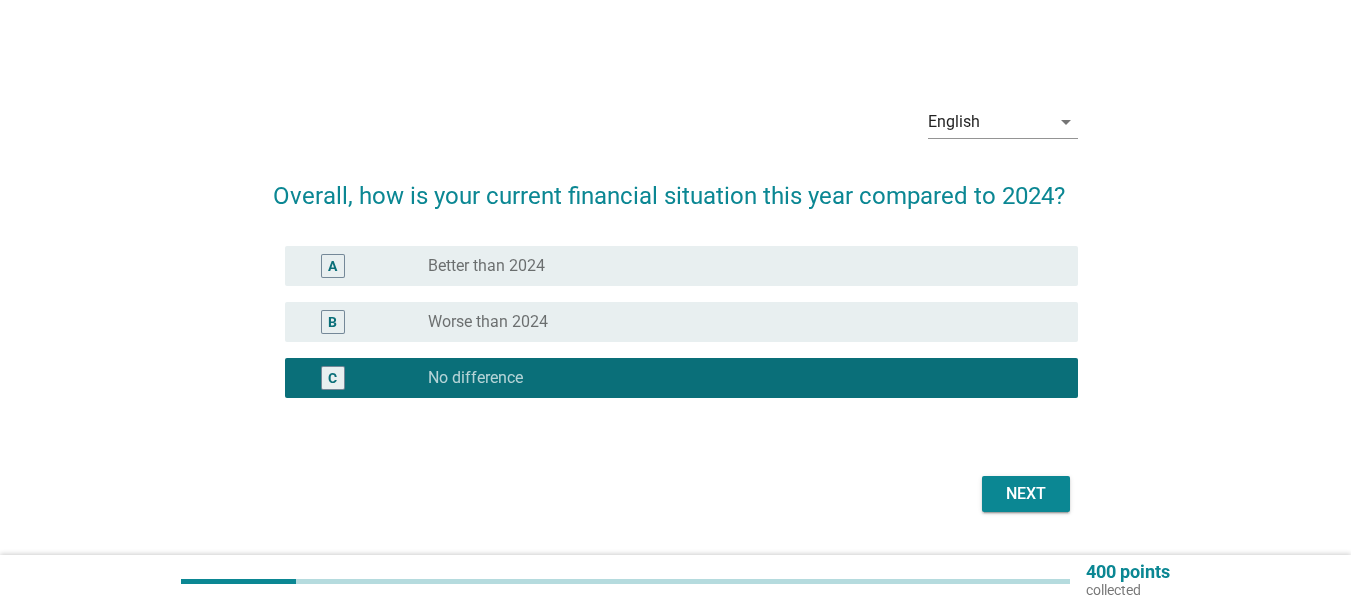 click on "Next" at bounding box center (1026, 494) 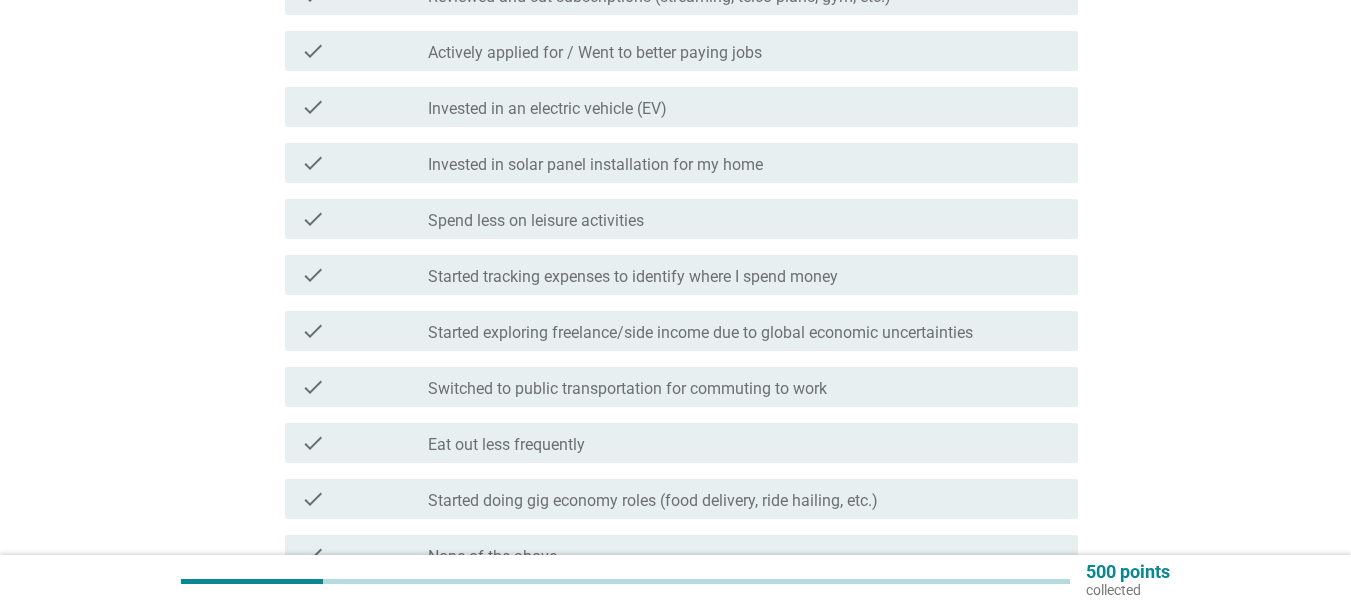 scroll, scrollTop: 400, scrollLeft: 0, axis: vertical 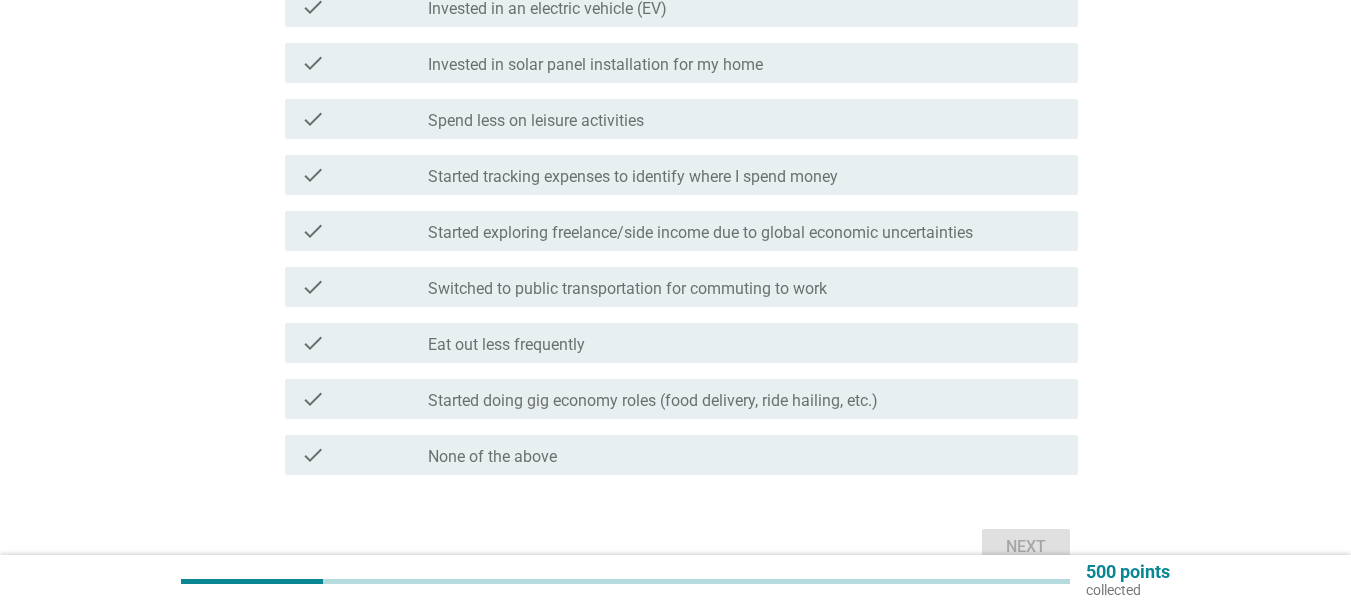 click on "check_box_outline_blank None of the above" at bounding box center [745, 455] 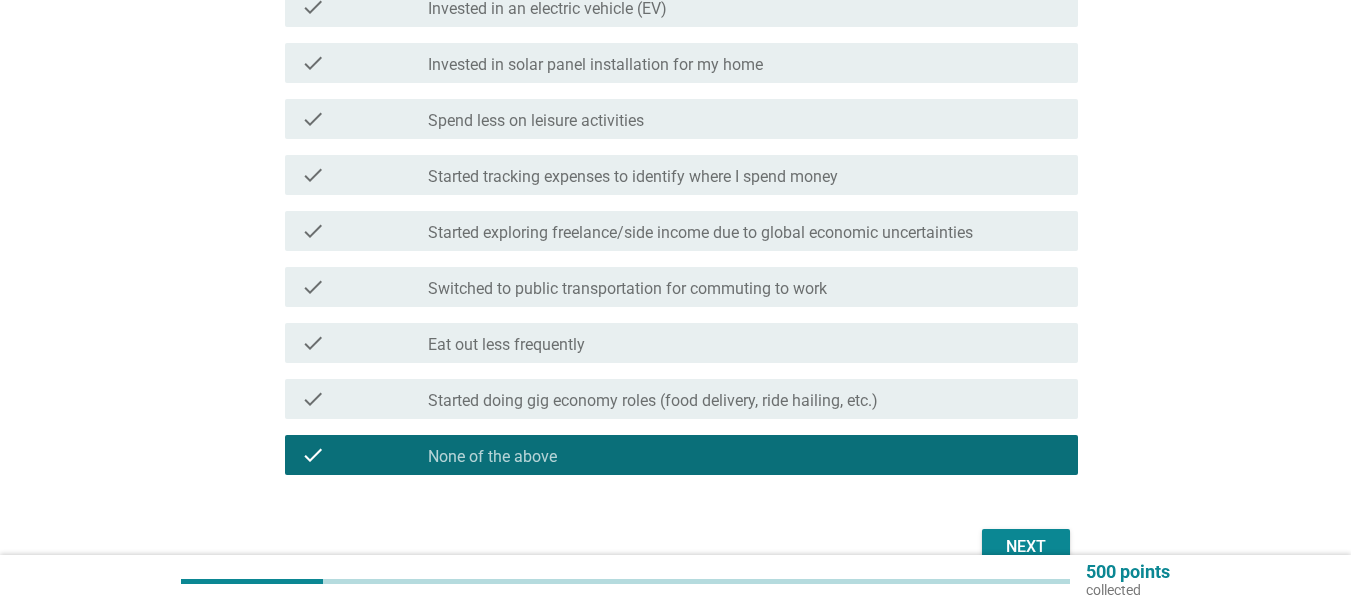 click on "500 points
collected" at bounding box center [675, 581] 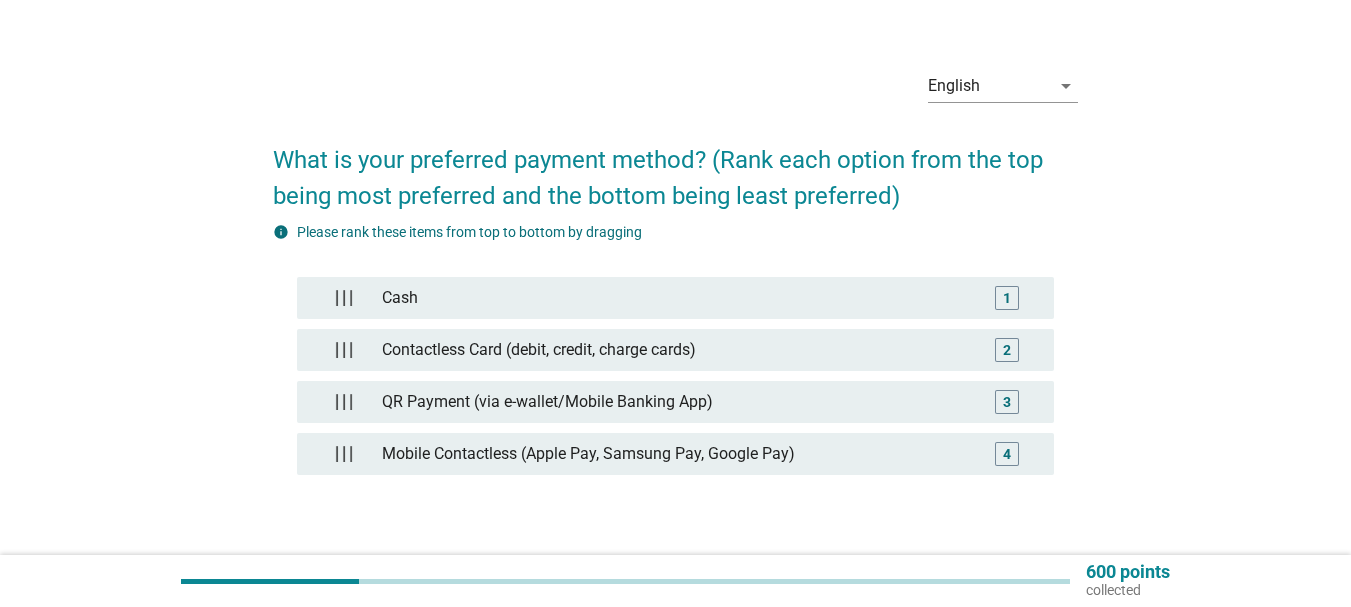 scroll, scrollTop: 100, scrollLeft: 0, axis: vertical 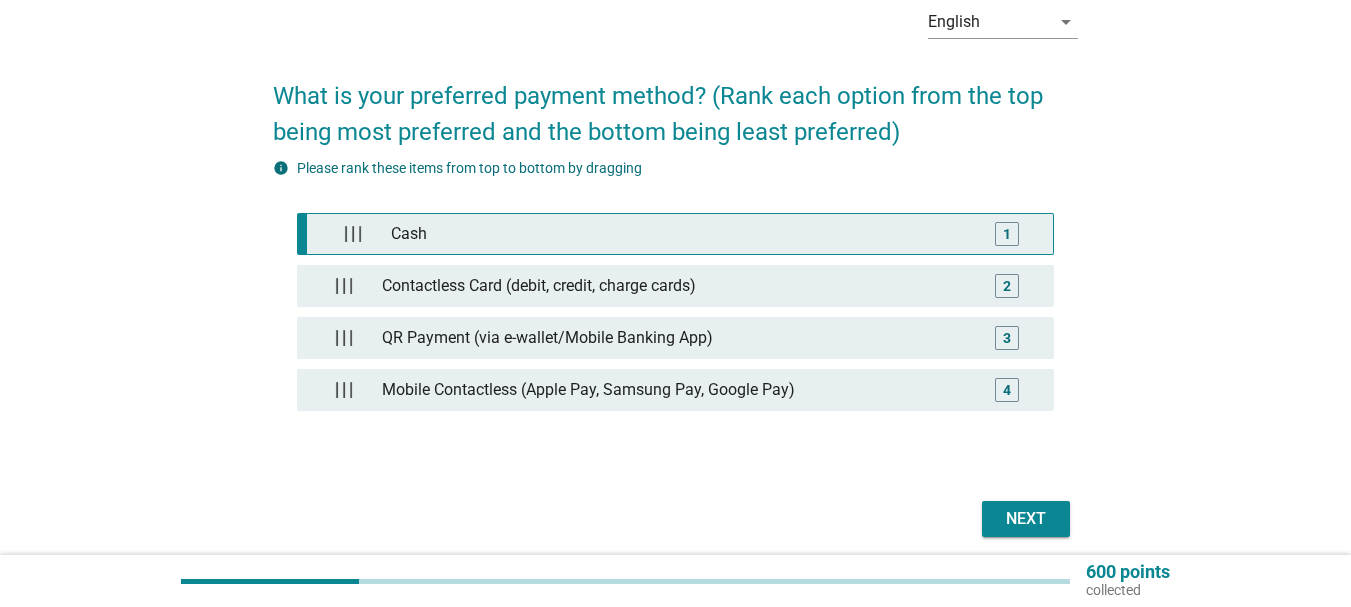 type 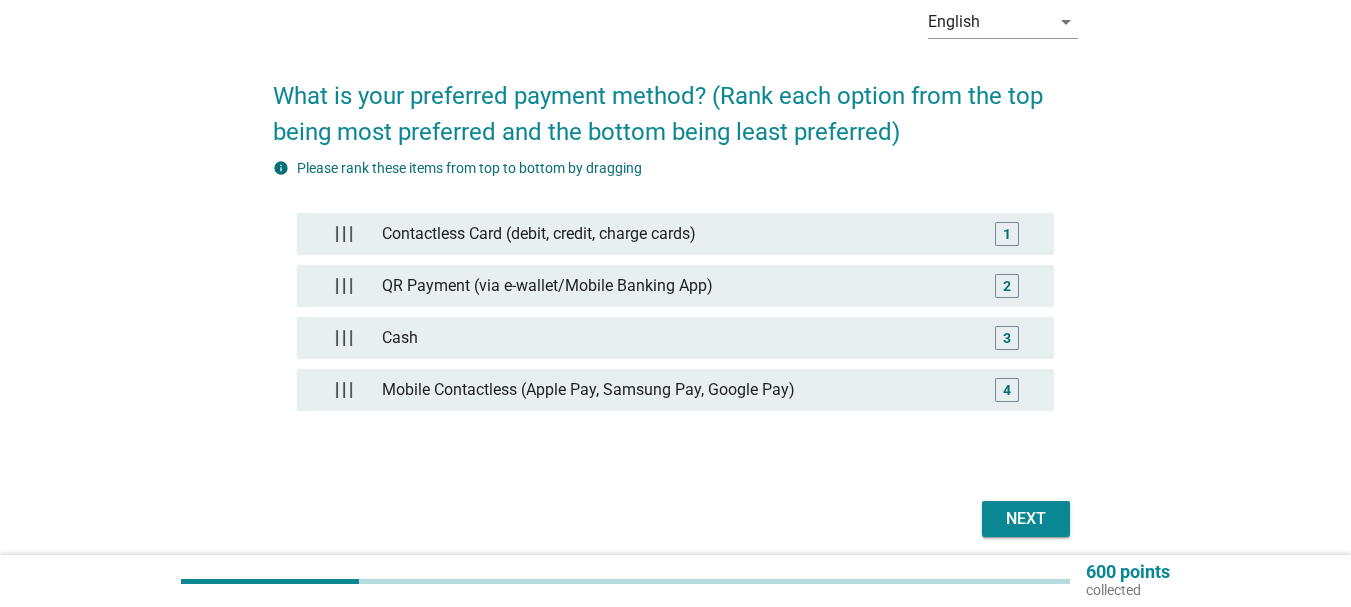 click on "Next" at bounding box center (1026, 519) 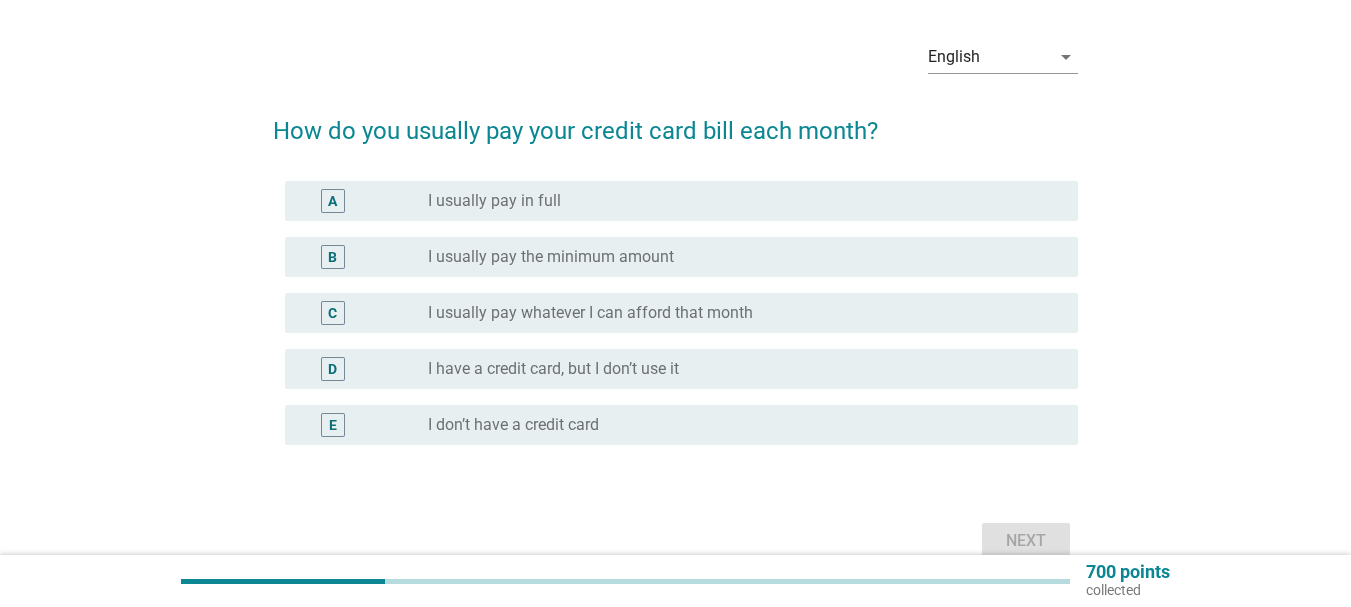 scroll, scrollTop: 100, scrollLeft: 0, axis: vertical 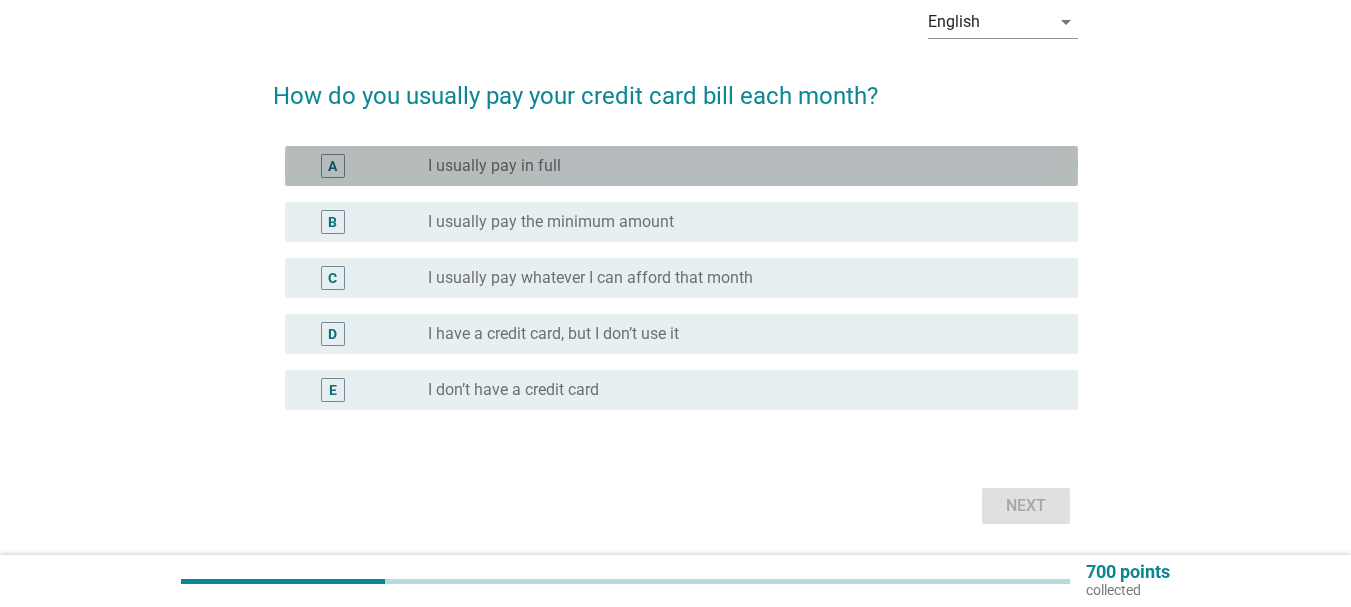 click on "I usually pay in full" at bounding box center (494, 166) 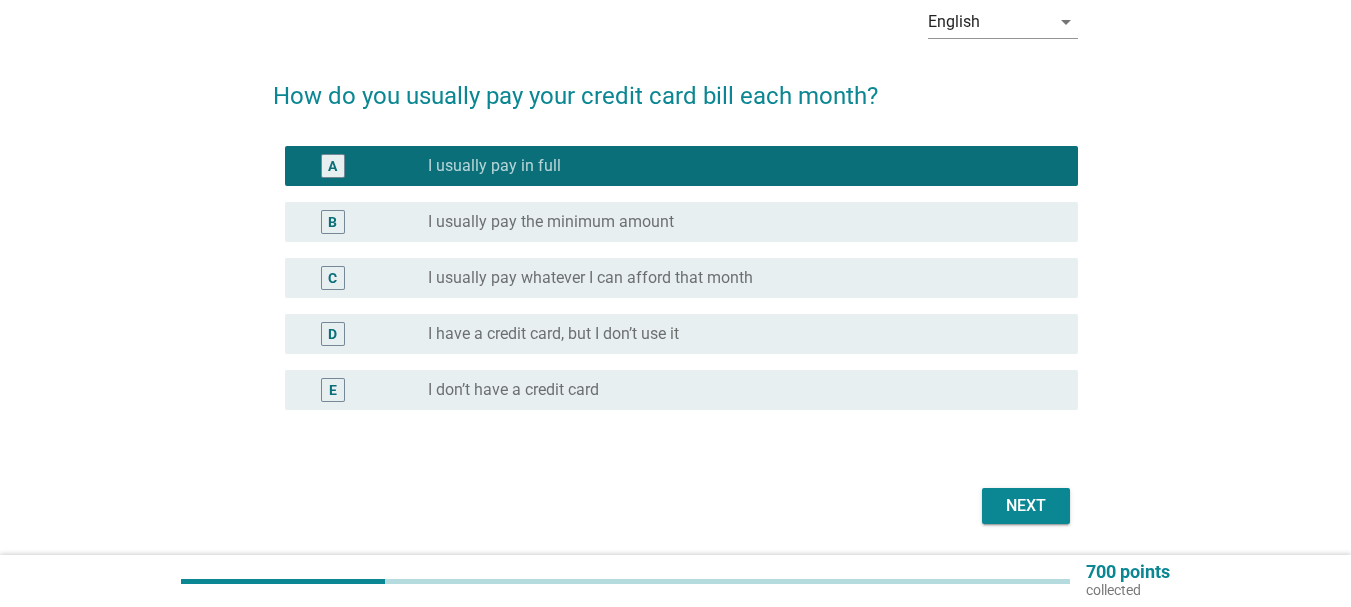 click on "Next" at bounding box center [1026, 506] 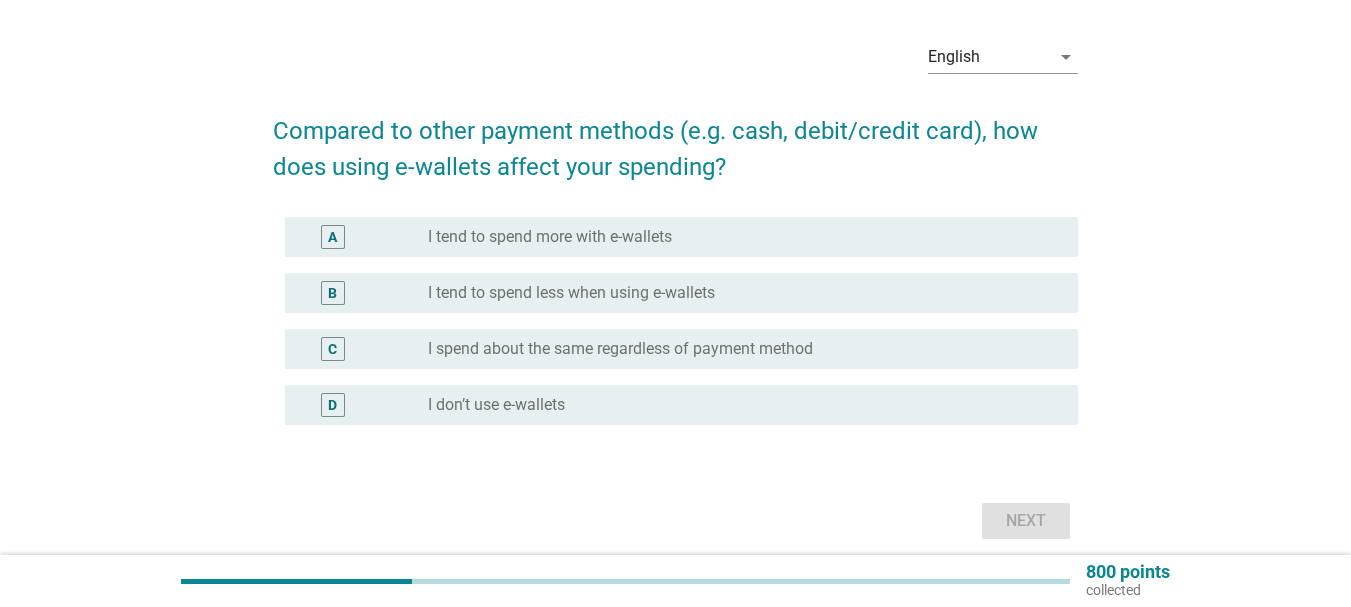 scroll, scrollTop: 100, scrollLeft: 0, axis: vertical 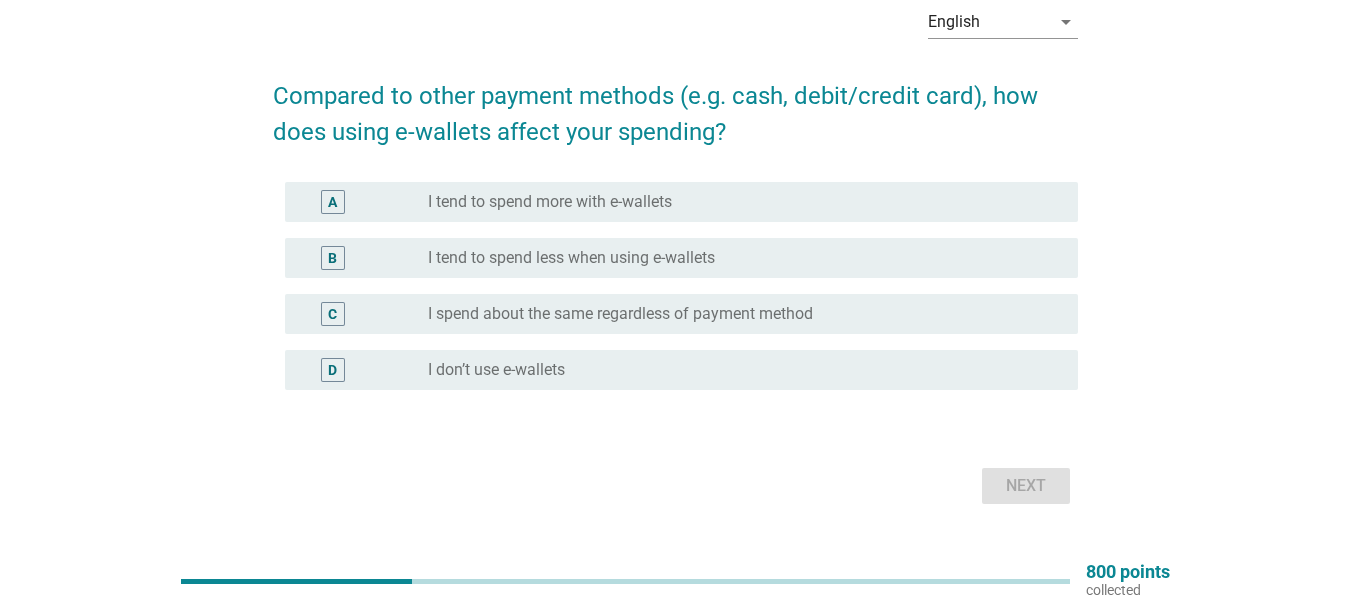 click on "I spend about the same regardless of payment method" at bounding box center [620, 314] 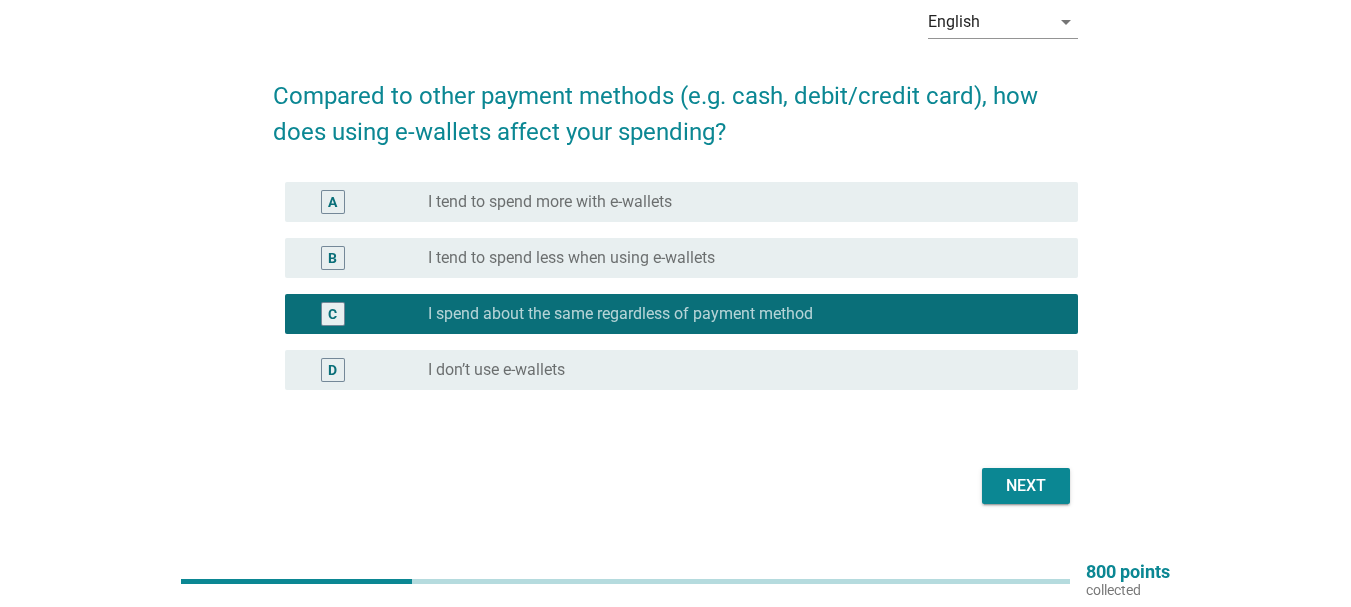 click on "Next" at bounding box center (1026, 486) 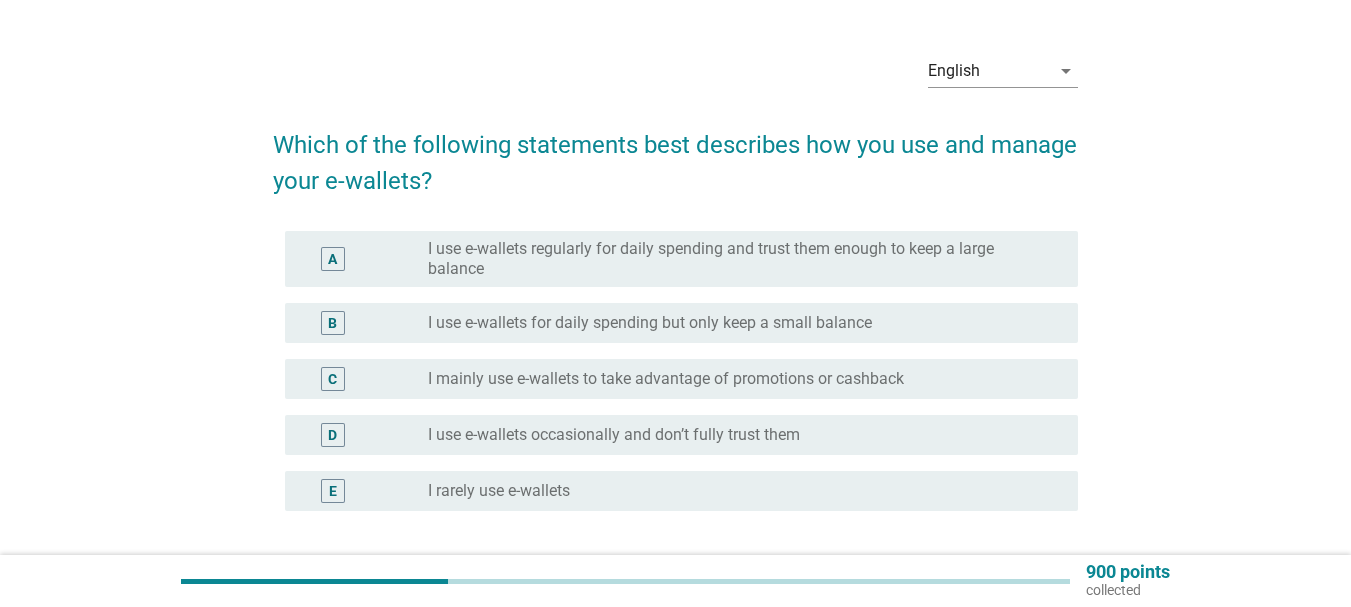 scroll, scrollTop: 100, scrollLeft: 0, axis: vertical 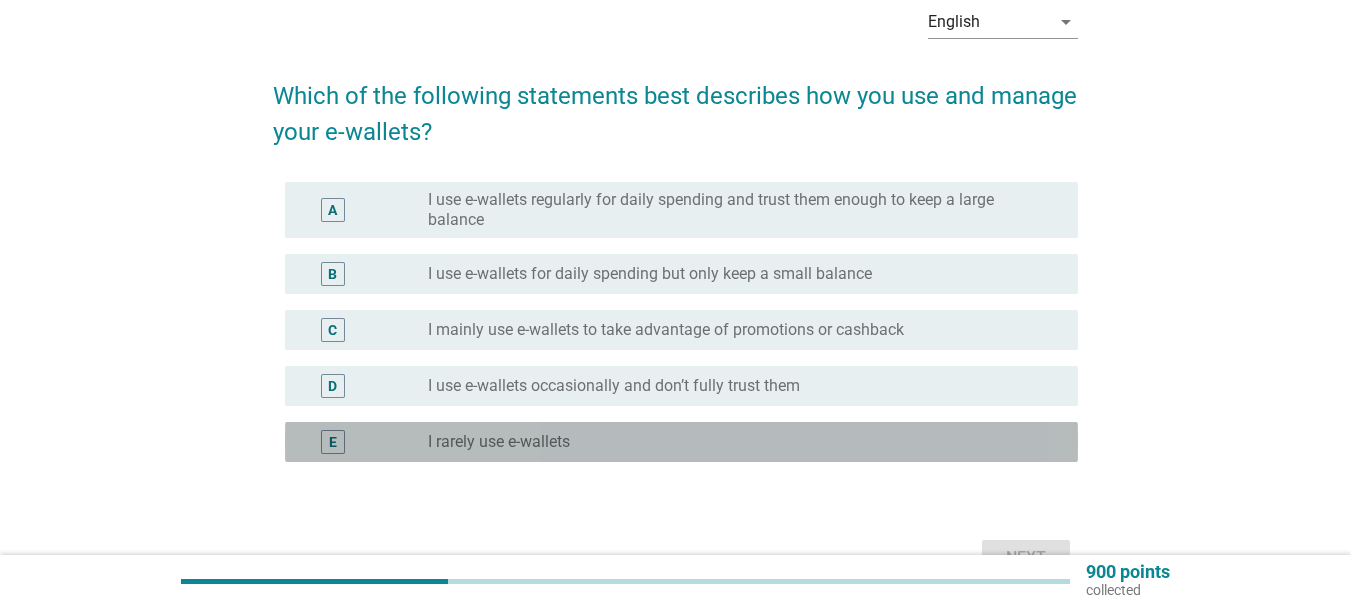 click on "I rarely use e-wallets" at bounding box center [499, 442] 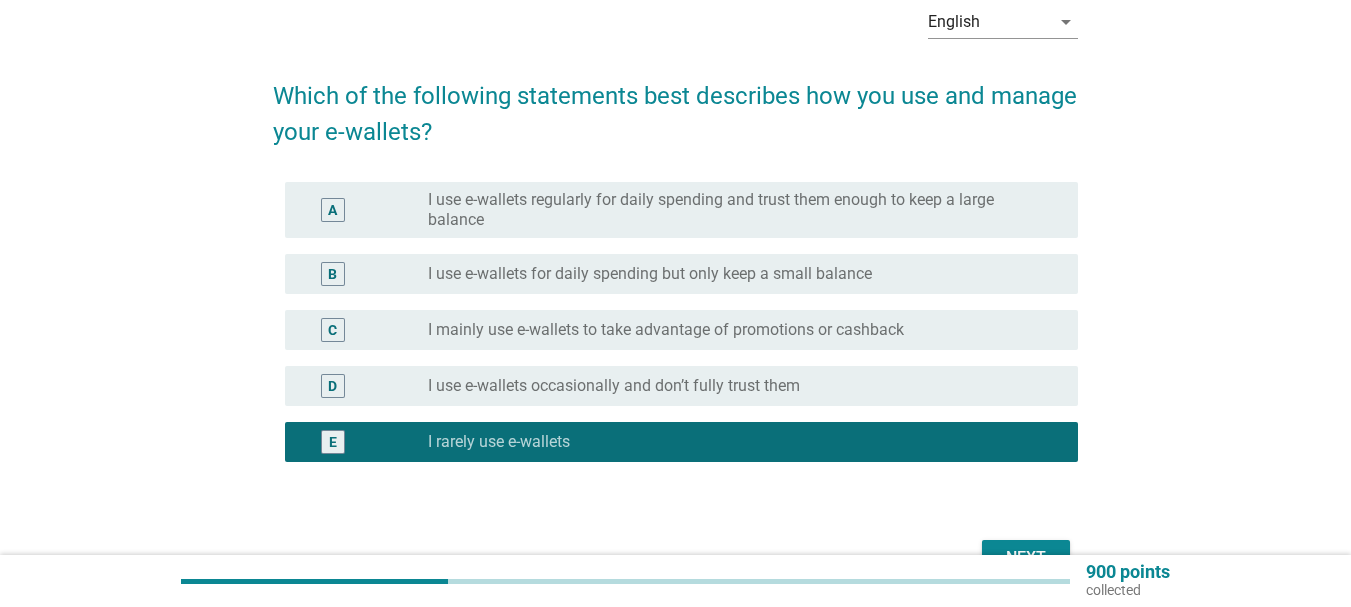 click on "Next" at bounding box center (1026, 558) 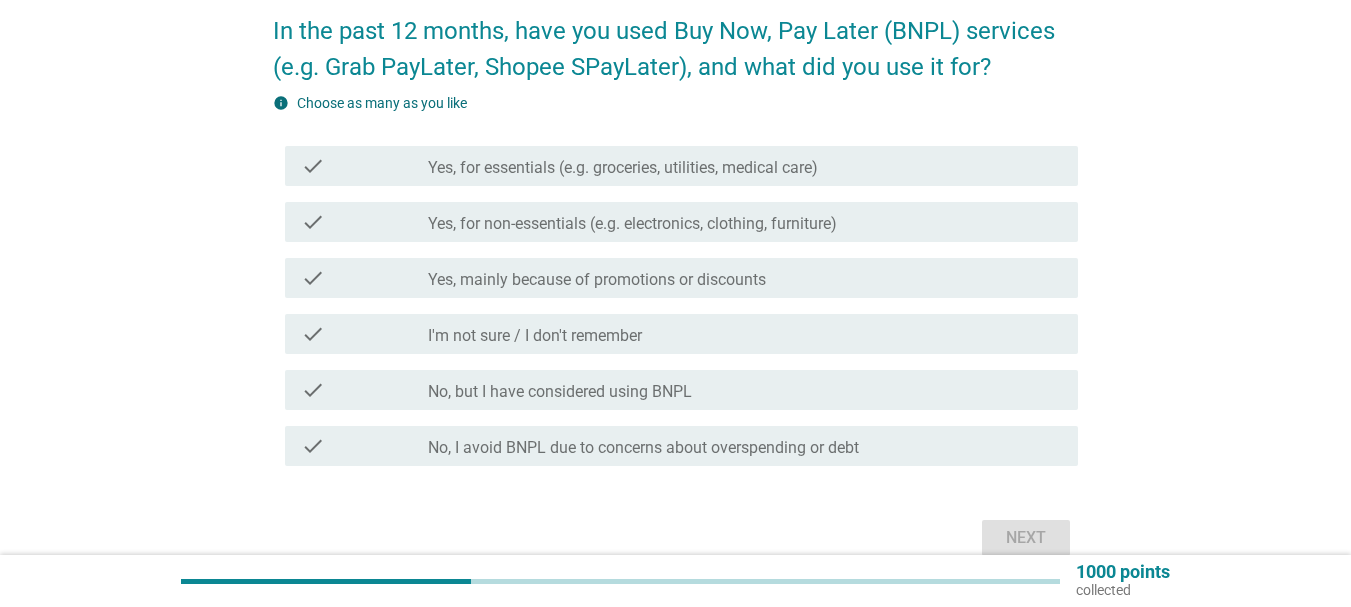scroll, scrollTop: 200, scrollLeft: 0, axis: vertical 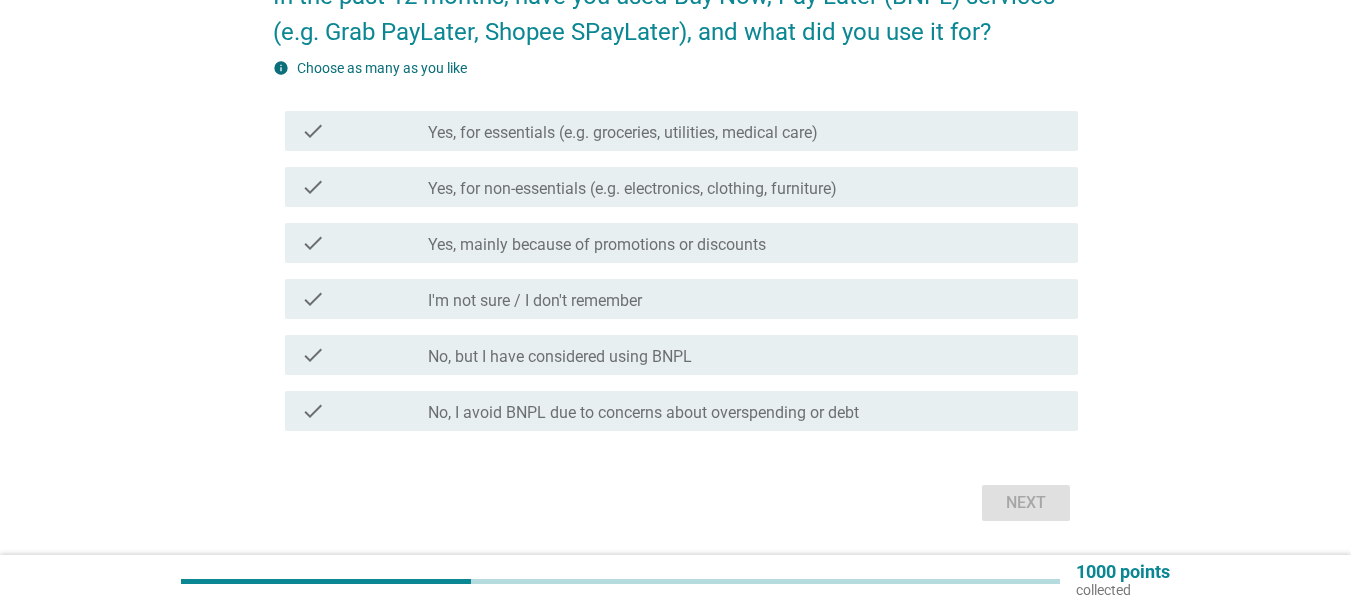 click on "No, I avoid BNPL due to concerns about overspending or debt" at bounding box center (643, 413) 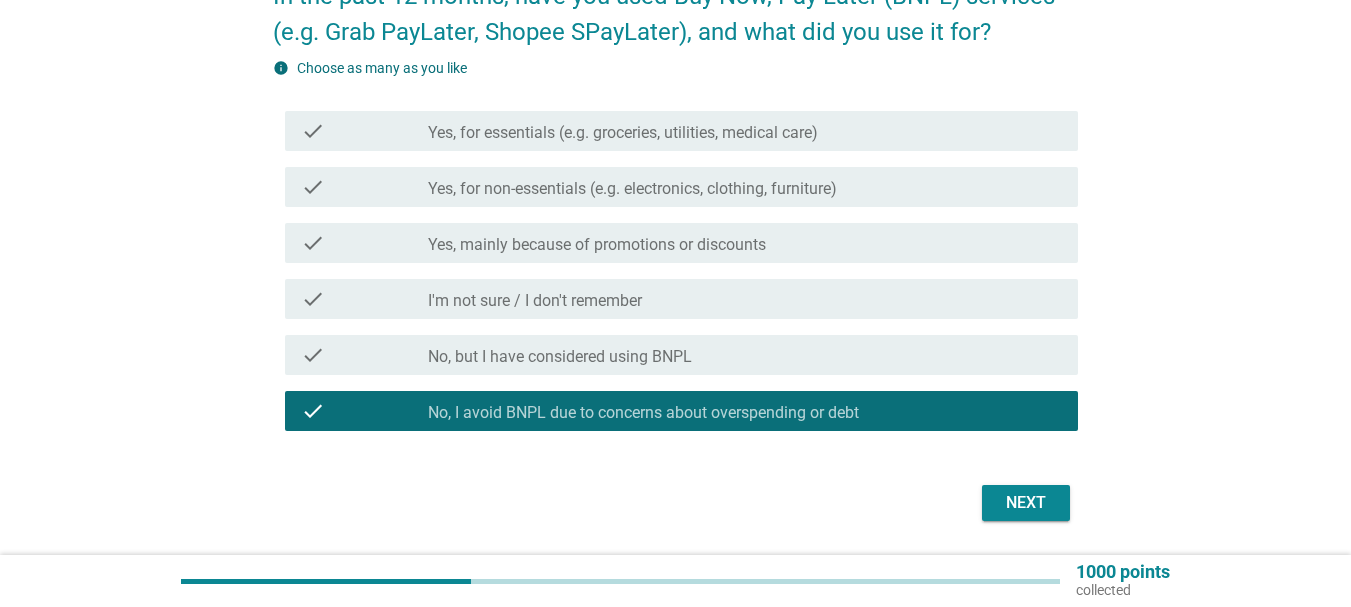 click on "Next" at bounding box center (1026, 503) 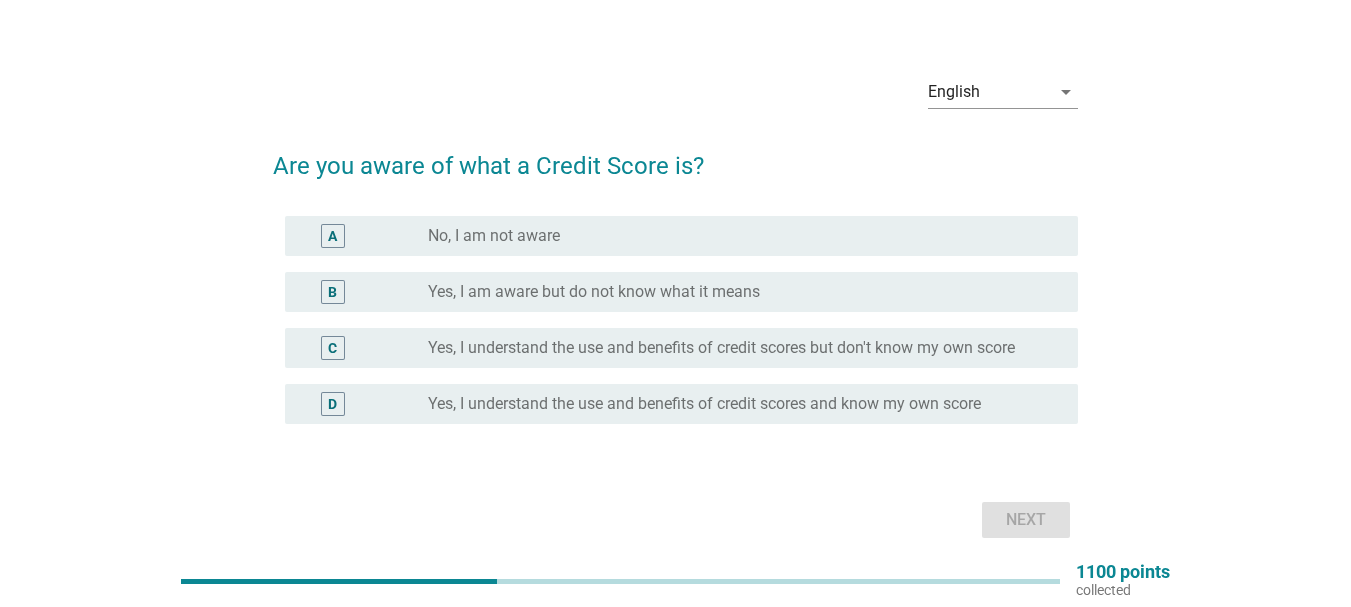 scroll, scrollTop: 0, scrollLeft: 0, axis: both 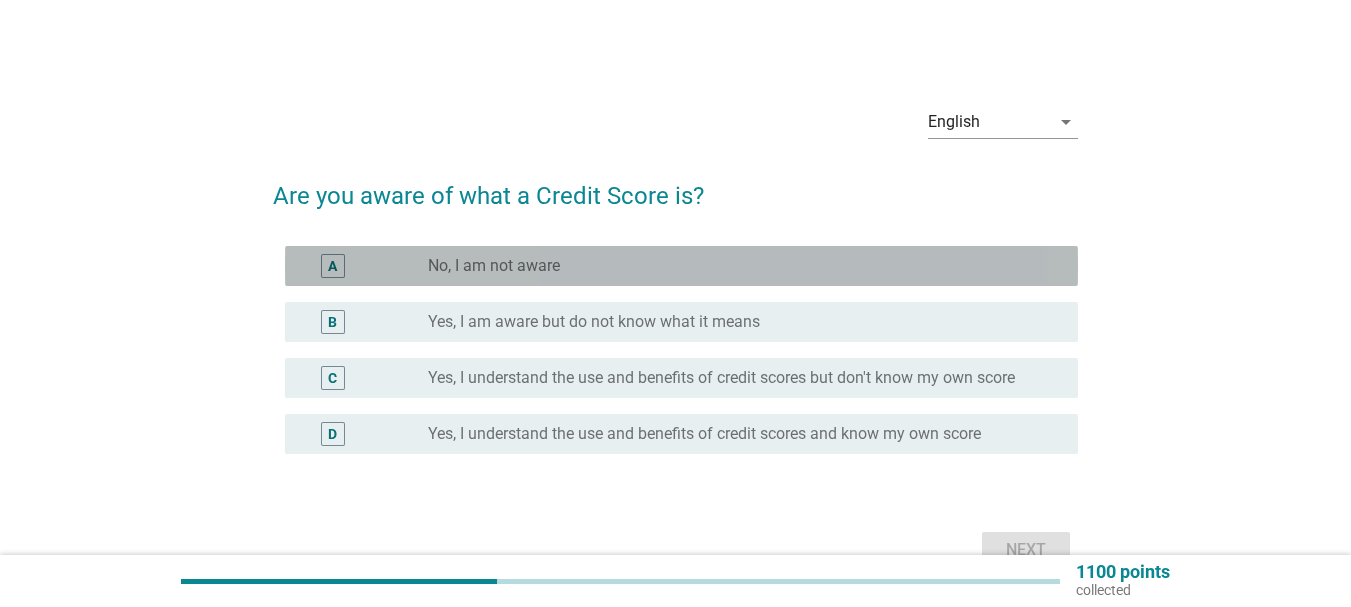 click on "radio_button_unchecked No, I am not aware" at bounding box center (737, 266) 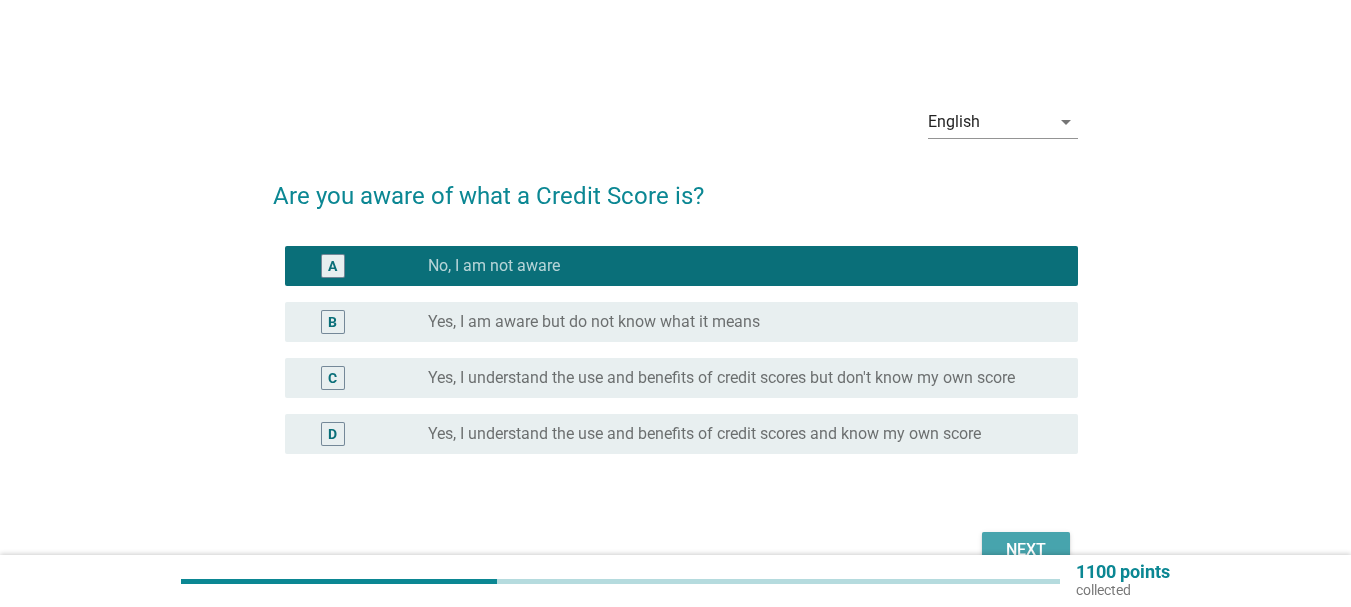 click on "Next" at bounding box center [1026, 550] 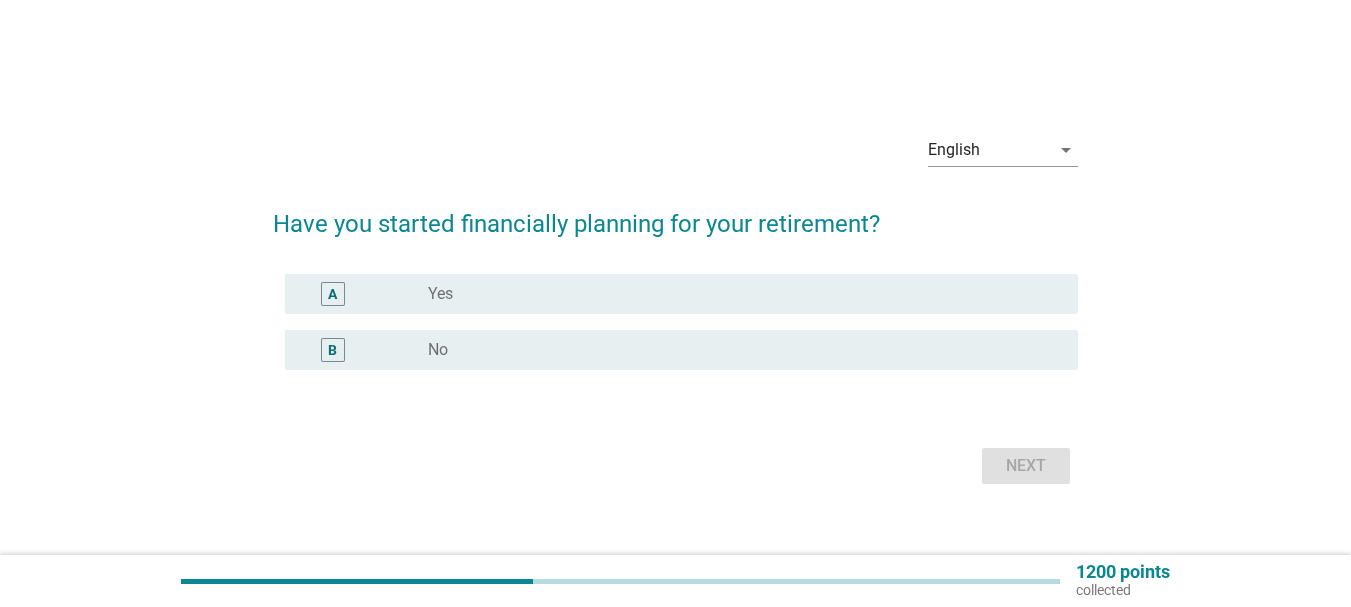 click on "radio_button_unchecked No" at bounding box center (737, 350) 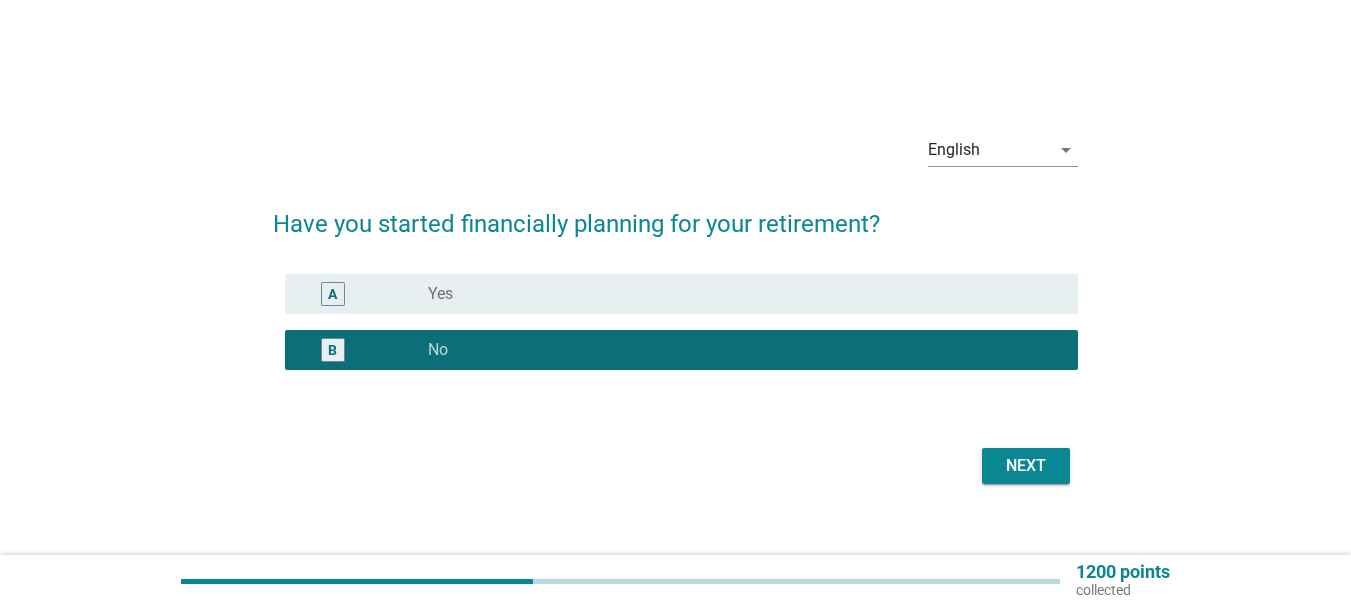 click on "Next" at bounding box center [1026, 466] 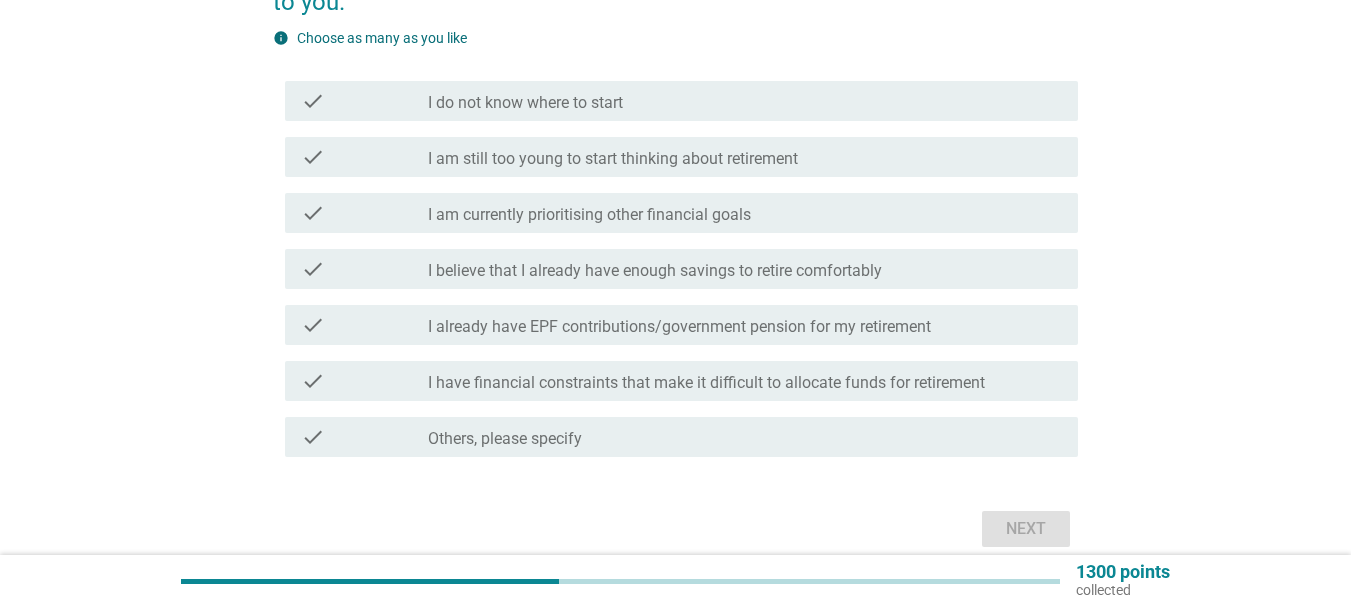 scroll, scrollTop: 300, scrollLeft: 0, axis: vertical 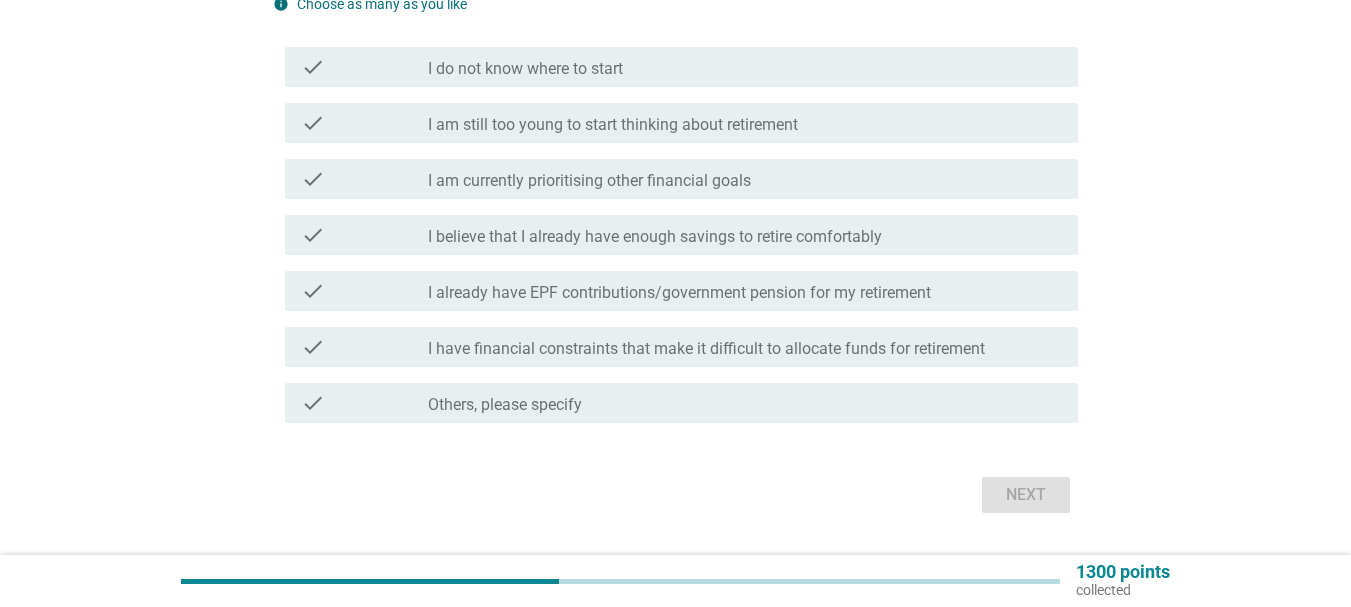 click on "I am still too young to start thinking about retirement" at bounding box center (613, 125) 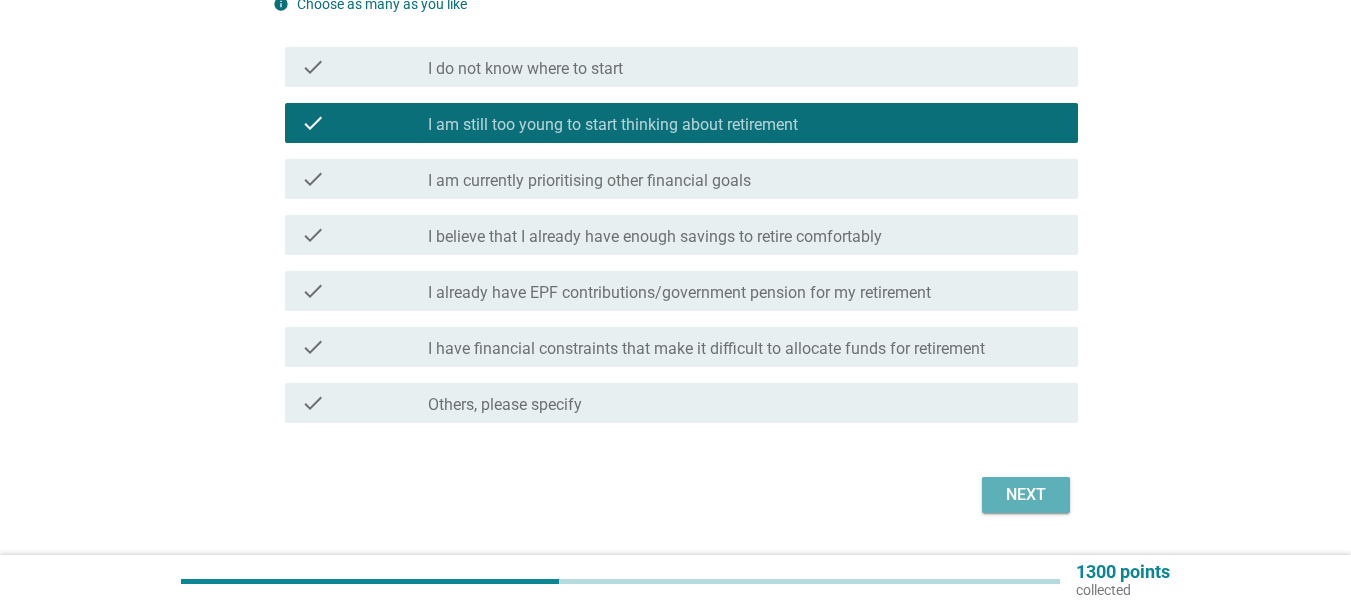 drag, startPoint x: 1011, startPoint y: 496, endPoint x: 1002, endPoint y: 464, distance: 33.24154 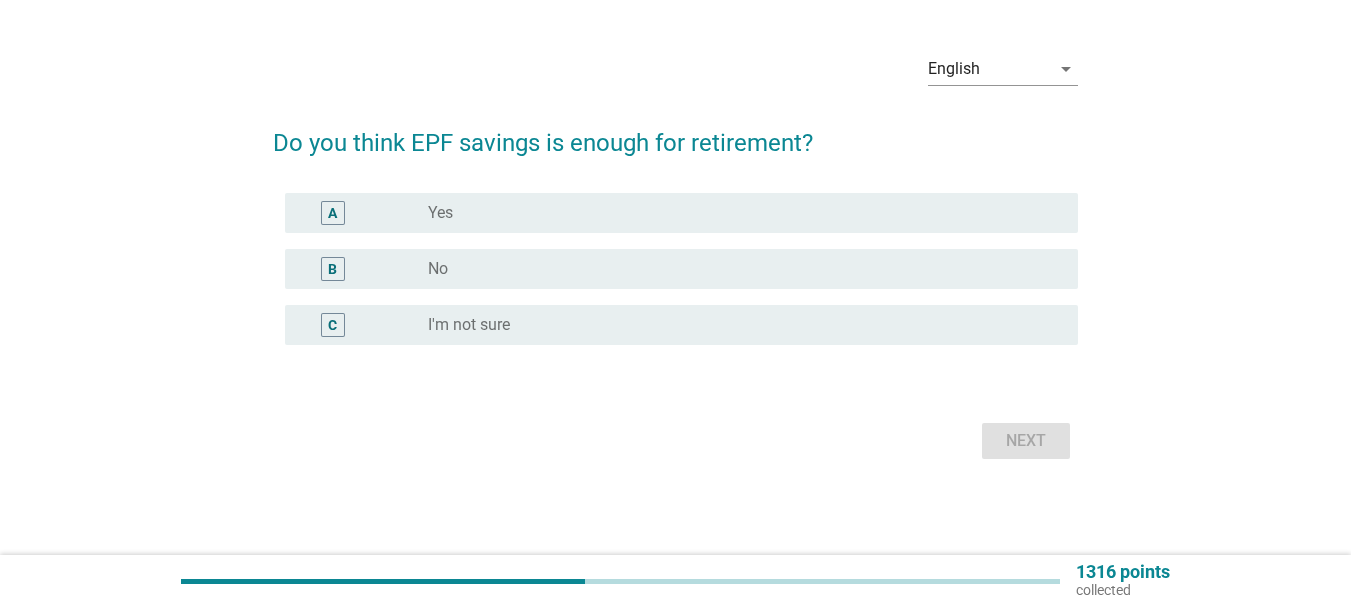 scroll, scrollTop: 0, scrollLeft: 0, axis: both 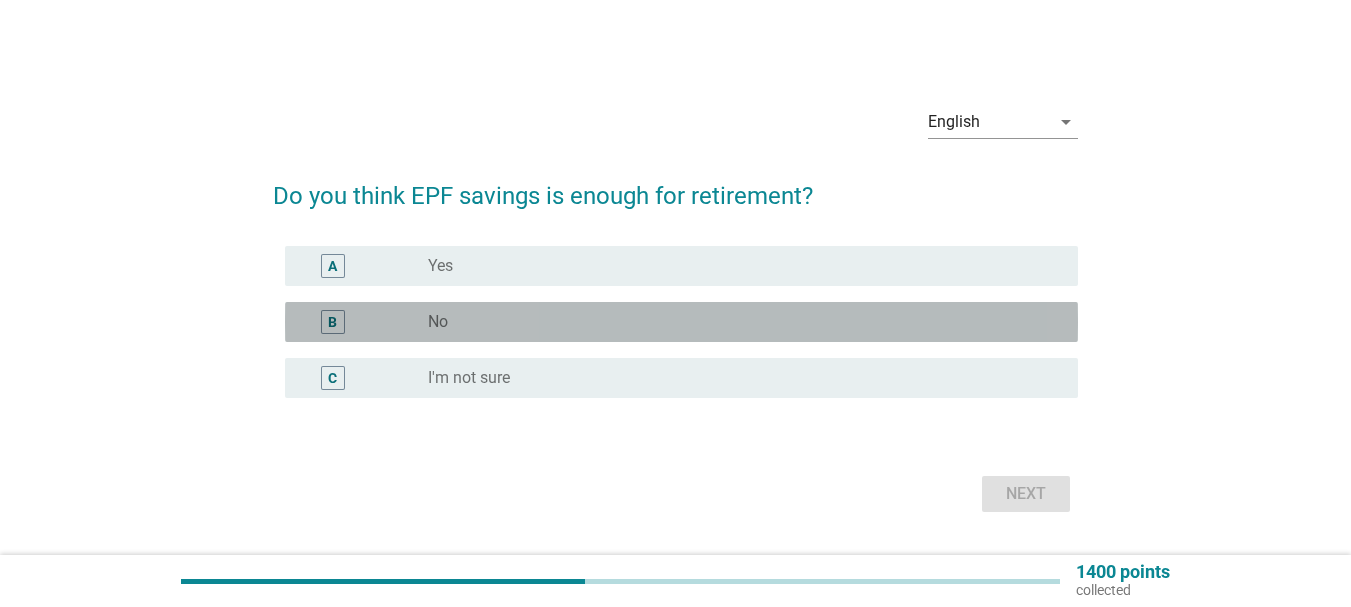 click on "radio_button_unchecked No" at bounding box center (737, 322) 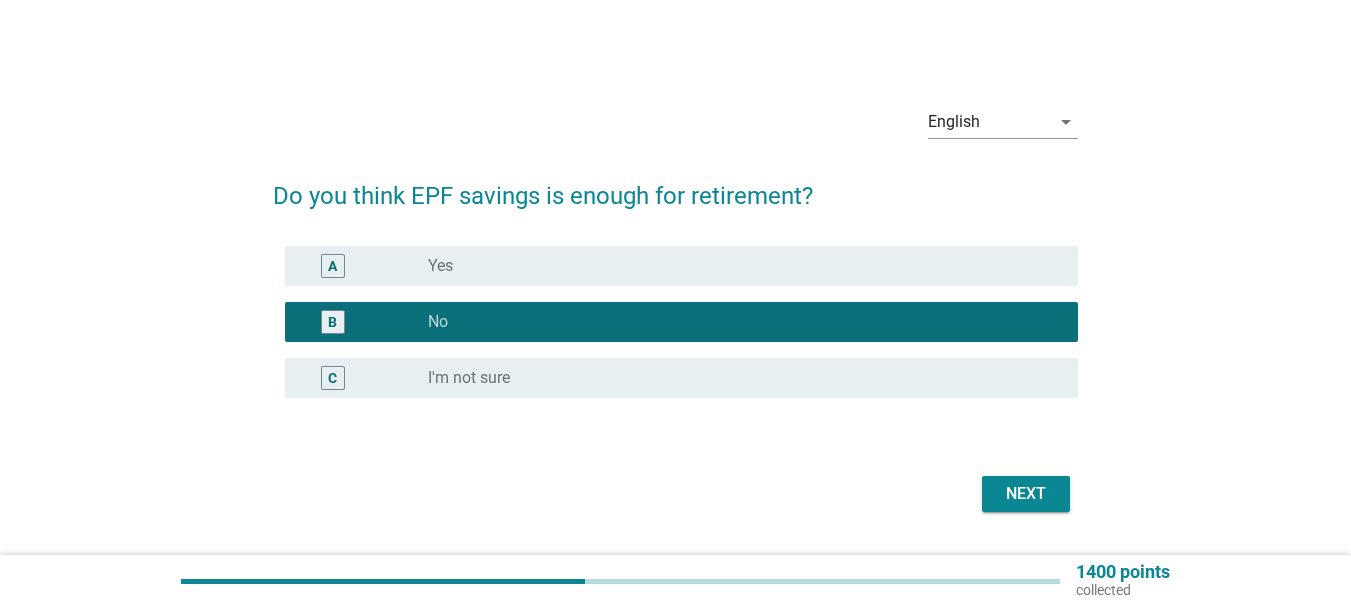 click on "Next" at bounding box center [1026, 494] 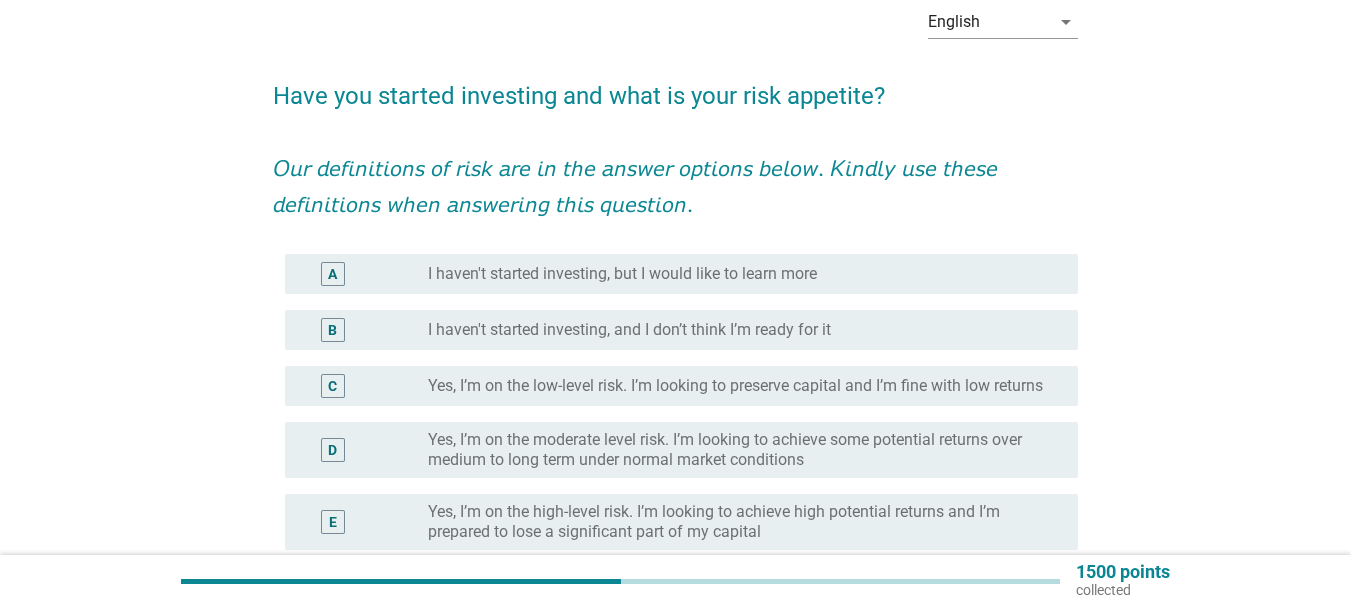 scroll, scrollTop: 200, scrollLeft: 0, axis: vertical 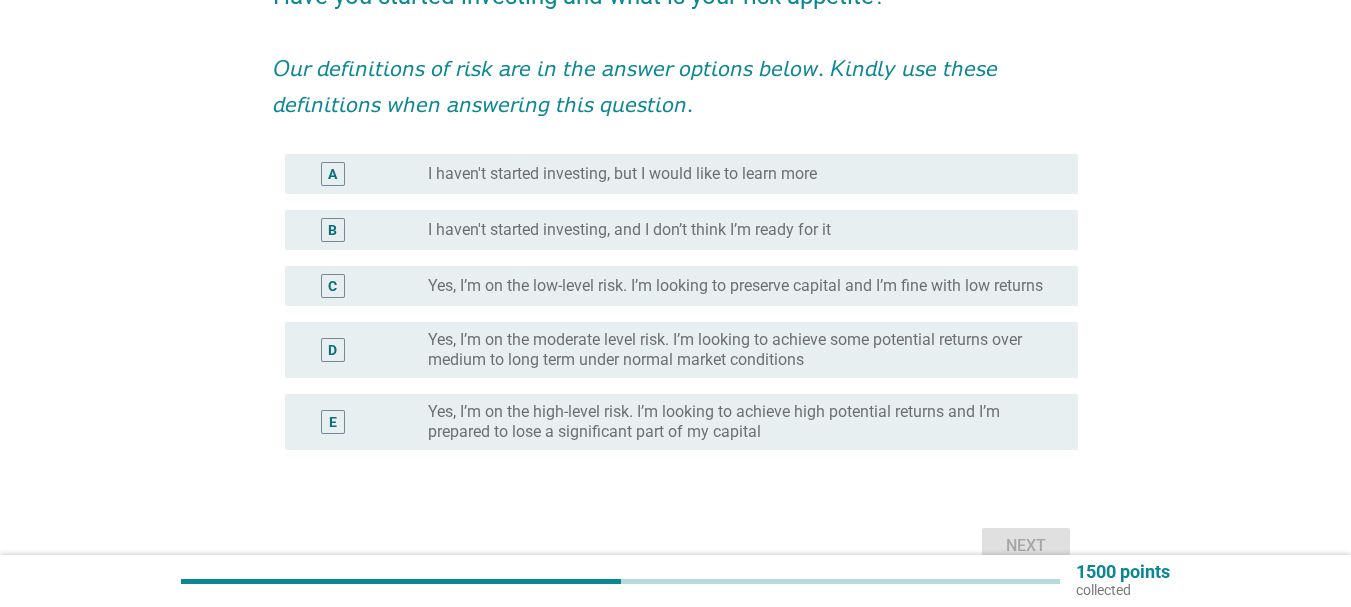 click on "I haven't started investing, and I don’t think I’m ready for it" at bounding box center [629, 230] 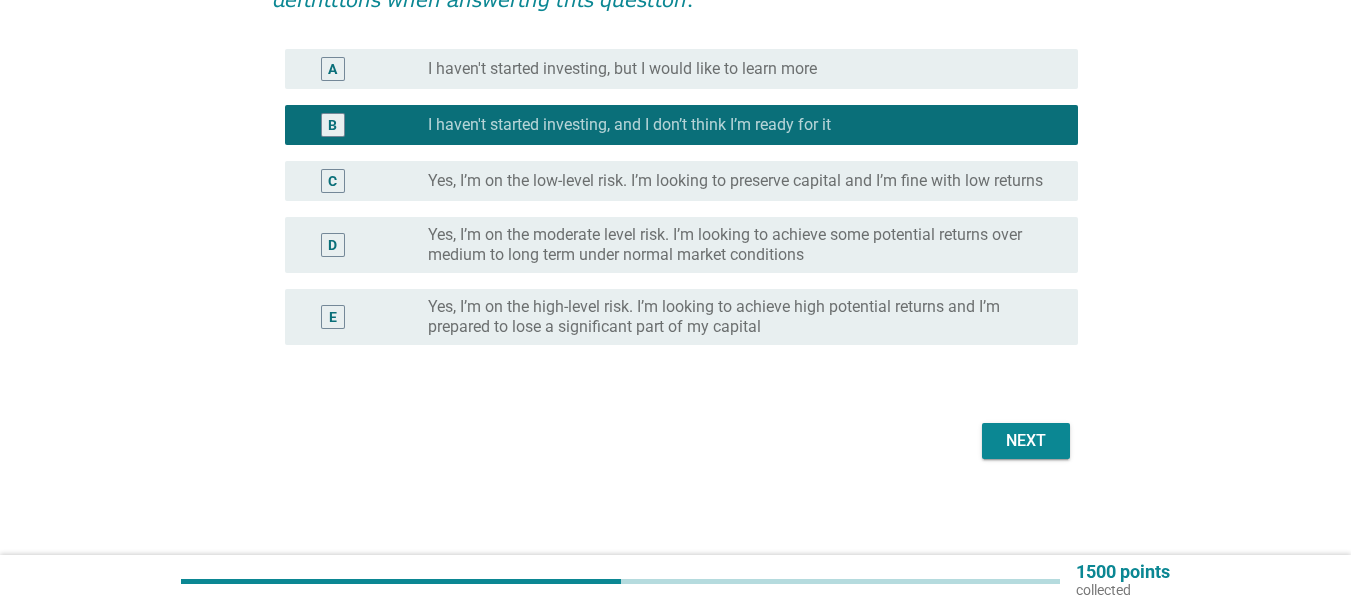 scroll, scrollTop: 321, scrollLeft: 0, axis: vertical 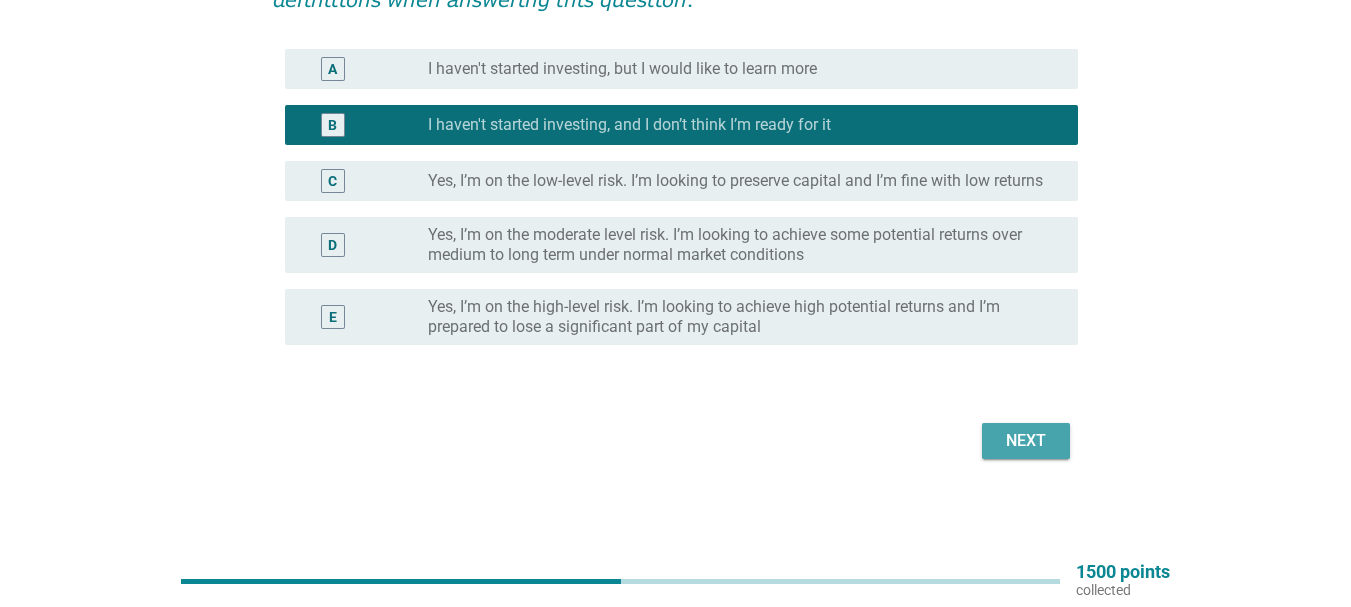 click on "Next" at bounding box center (1026, 441) 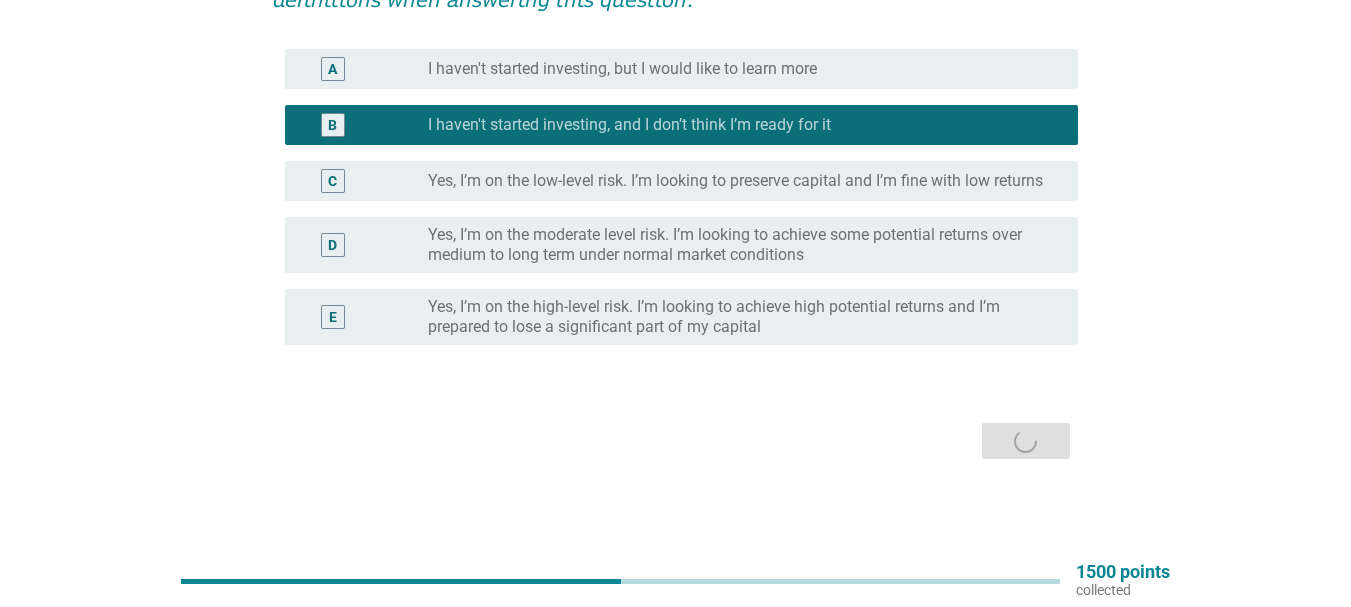 scroll, scrollTop: 0, scrollLeft: 0, axis: both 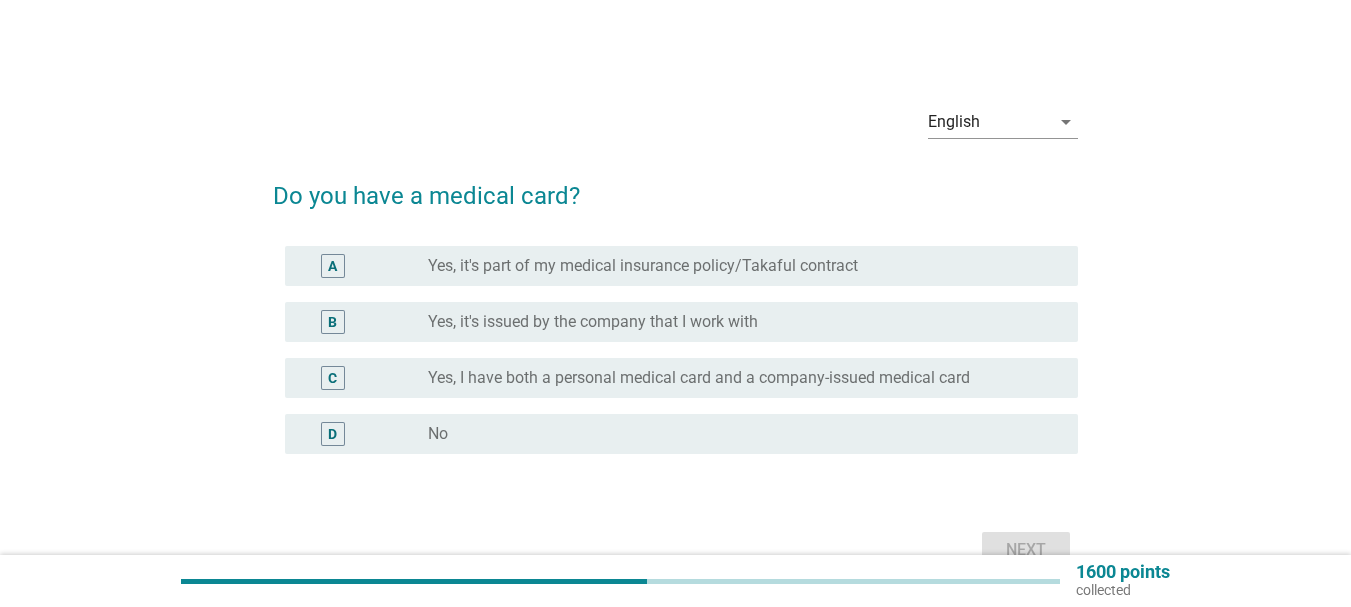 click on "radio_button_unchecked No" at bounding box center [737, 434] 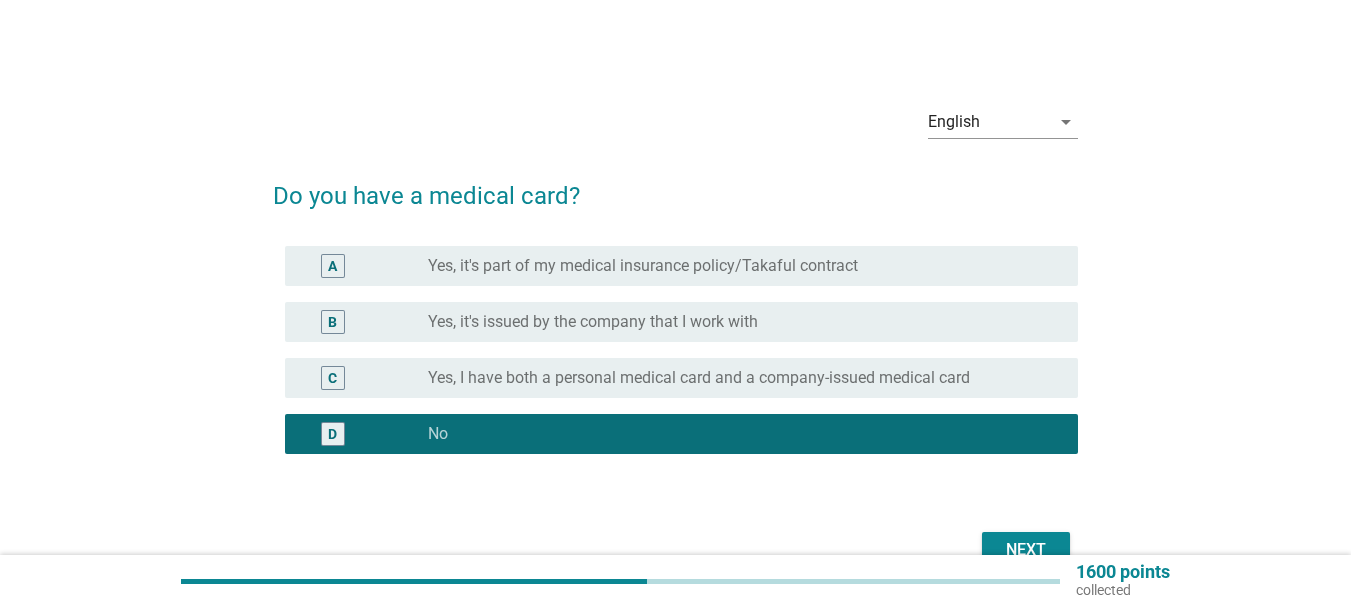 click on "Next" at bounding box center (1026, 550) 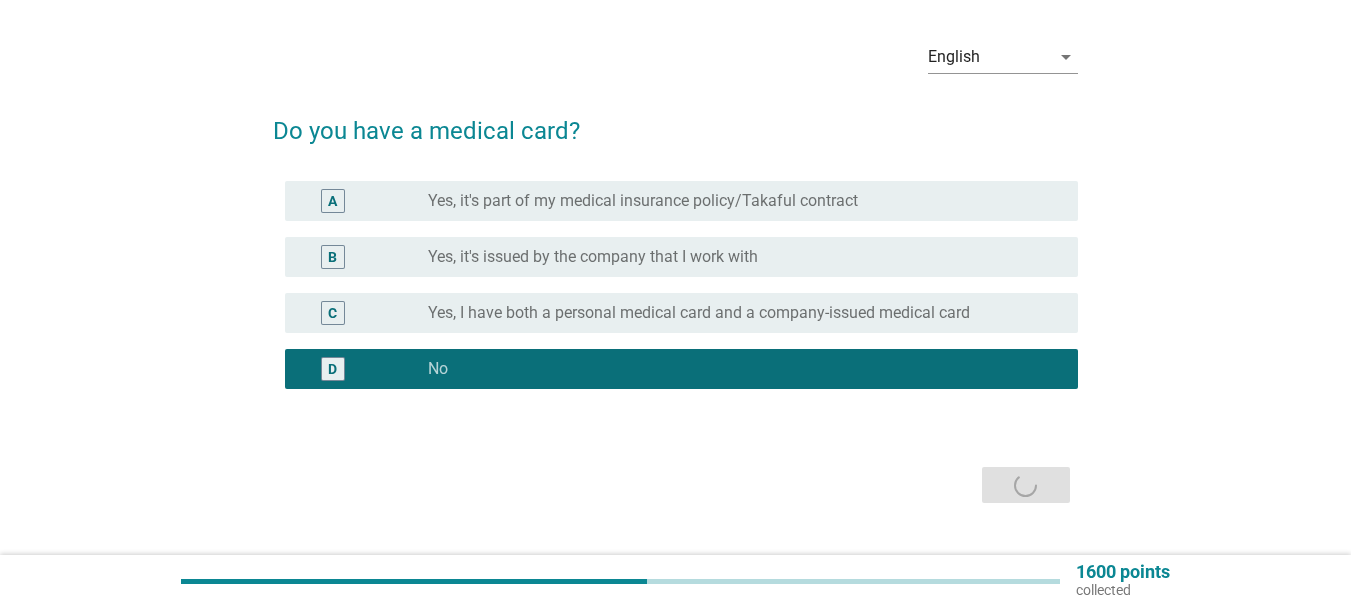 scroll, scrollTop: 100, scrollLeft: 0, axis: vertical 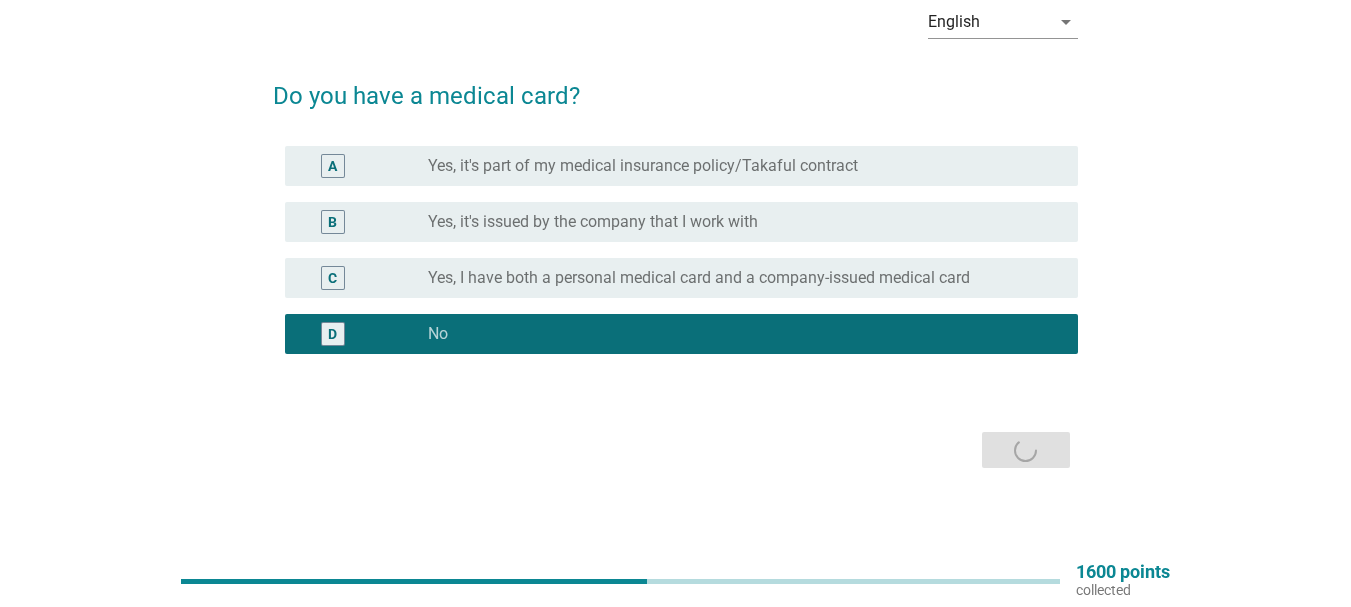 click on "Next" at bounding box center (675, 450) 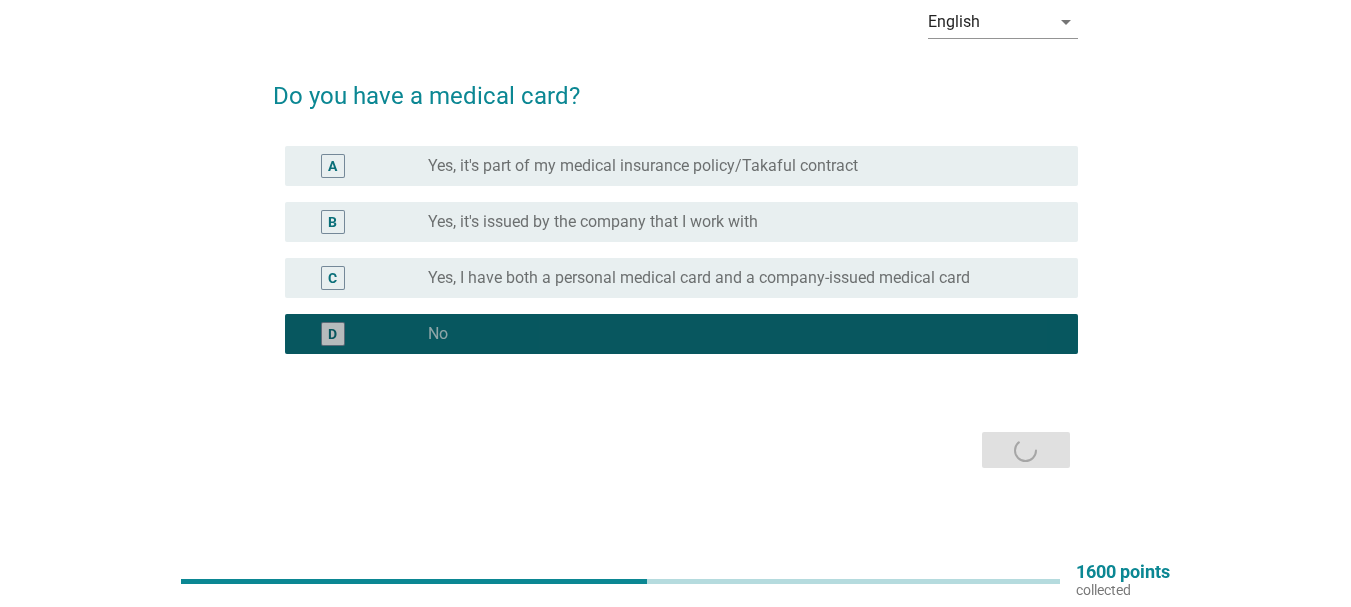 click on "D     radio_button_checked No" at bounding box center [681, 334] 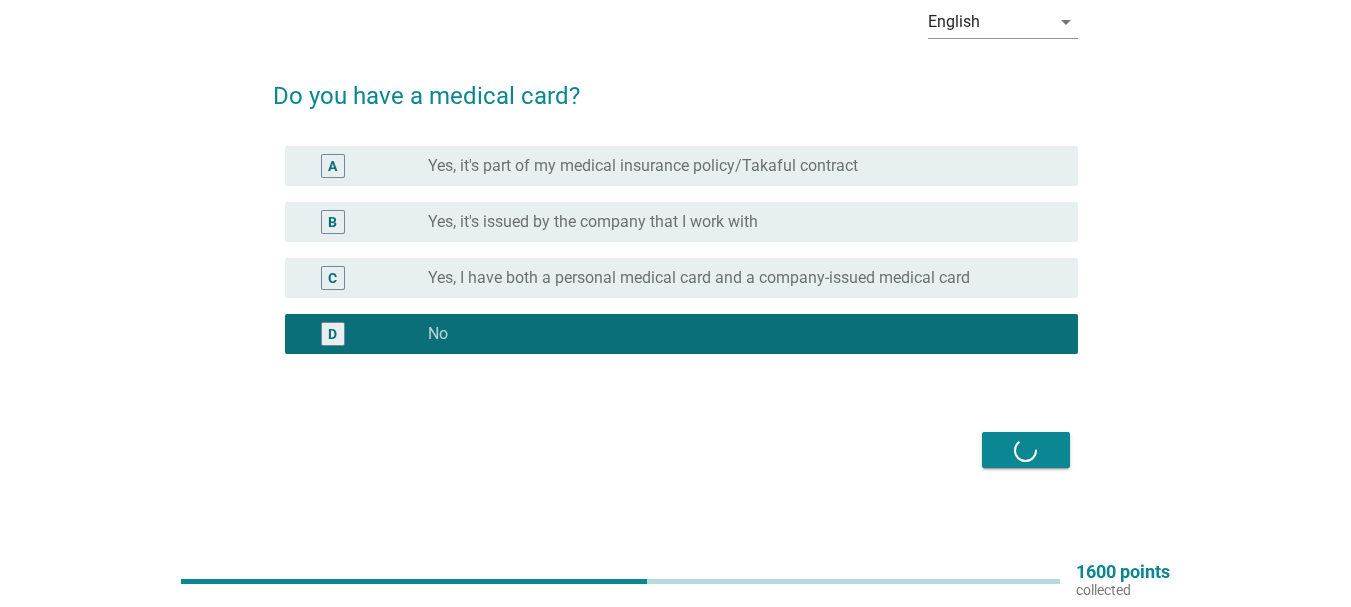 click on "Next" at bounding box center [675, 450] 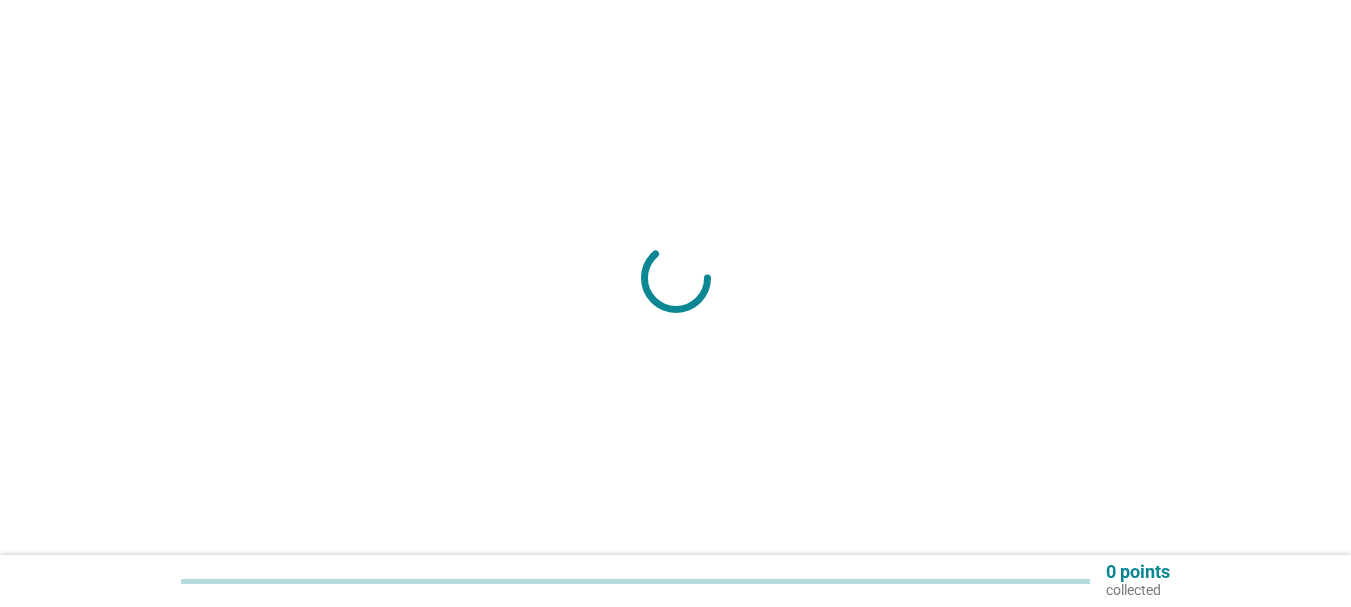 scroll, scrollTop: 0, scrollLeft: 0, axis: both 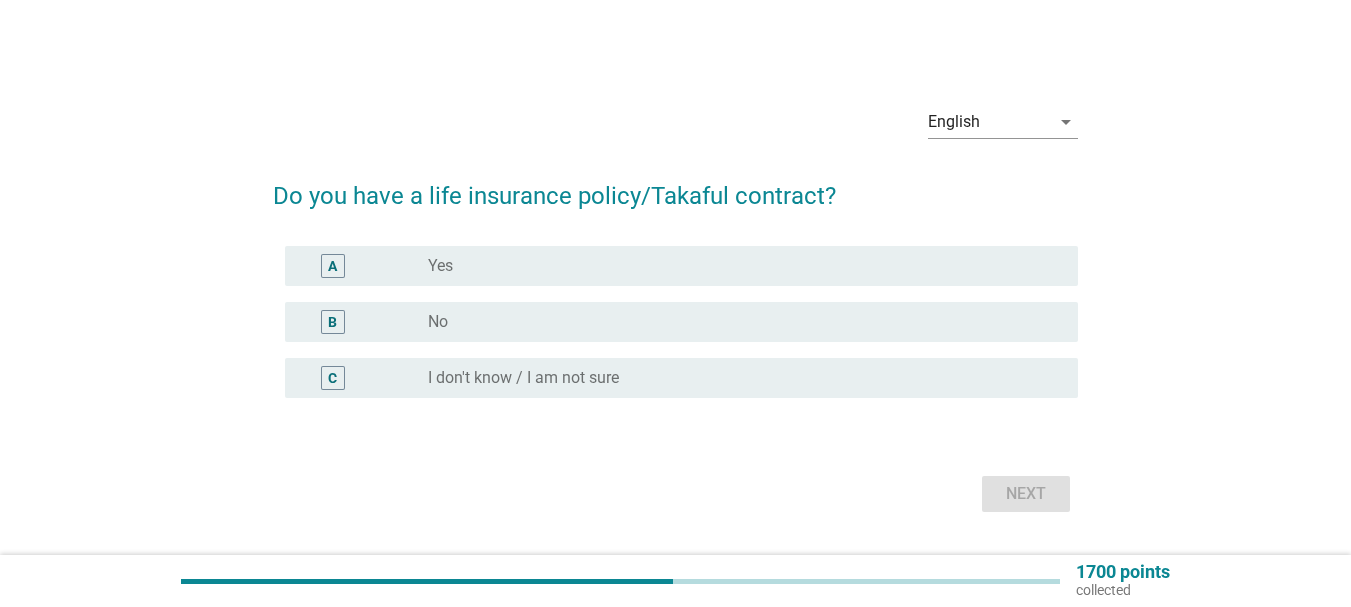 click on "radio_button_unchecked No" at bounding box center [737, 322] 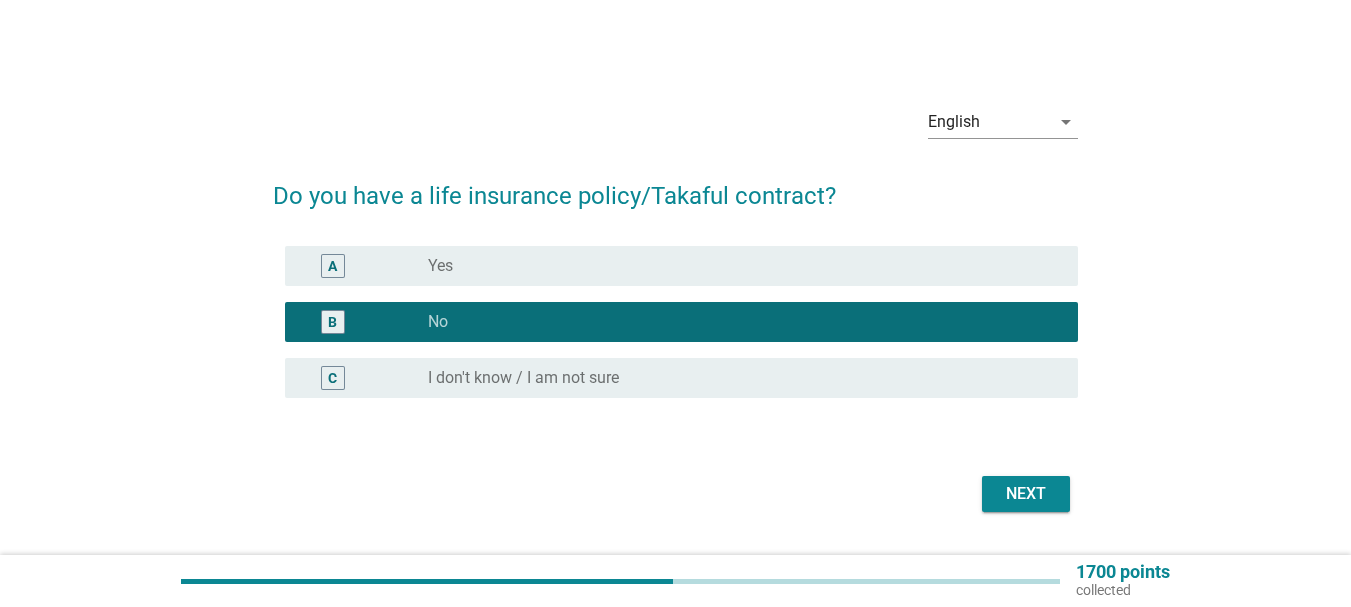 click on "I don't know / I am not sure" at bounding box center (523, 378) 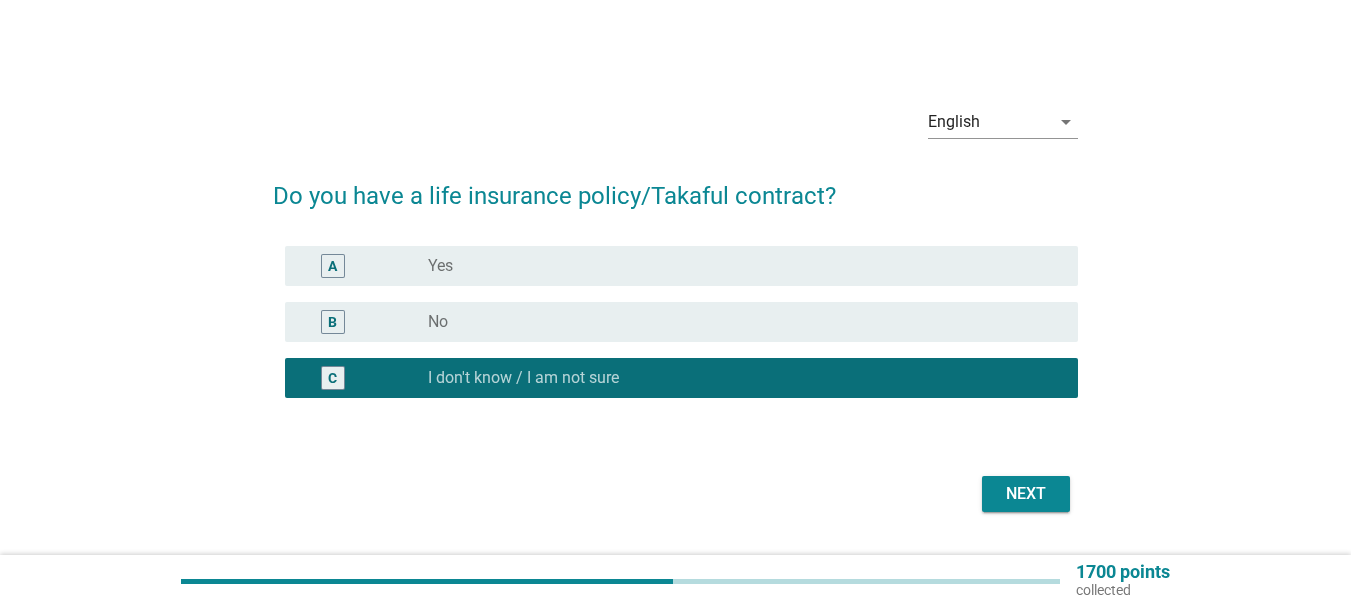 click on "Next" at bounding box center [1026, 494] 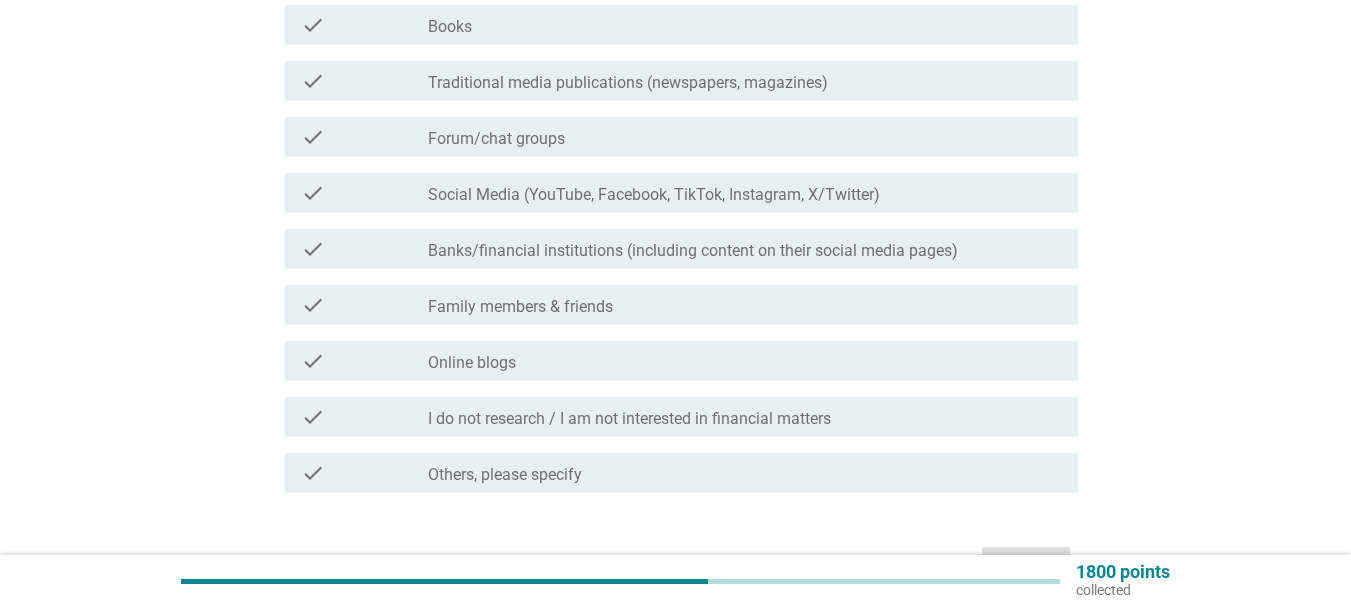 scroll, scrollTop: 300, scrollLeft: 0, axis: vertical 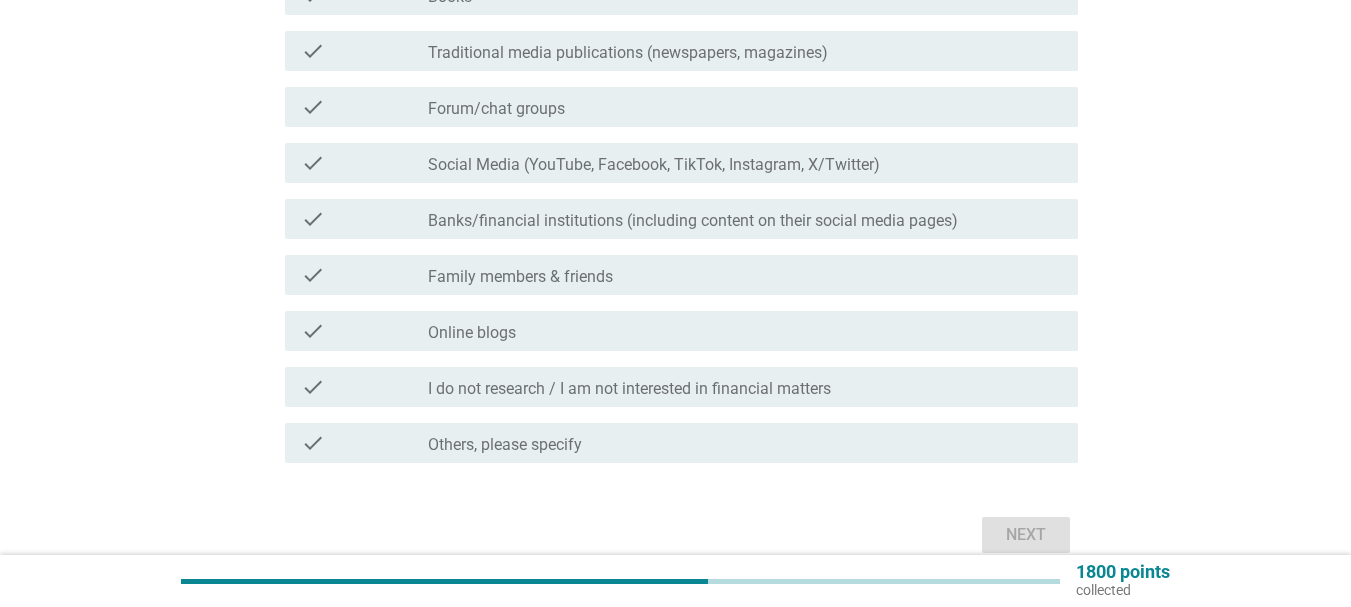 click on "I do not research / I am not interested in financial matters" at bounding box center (629, 389) 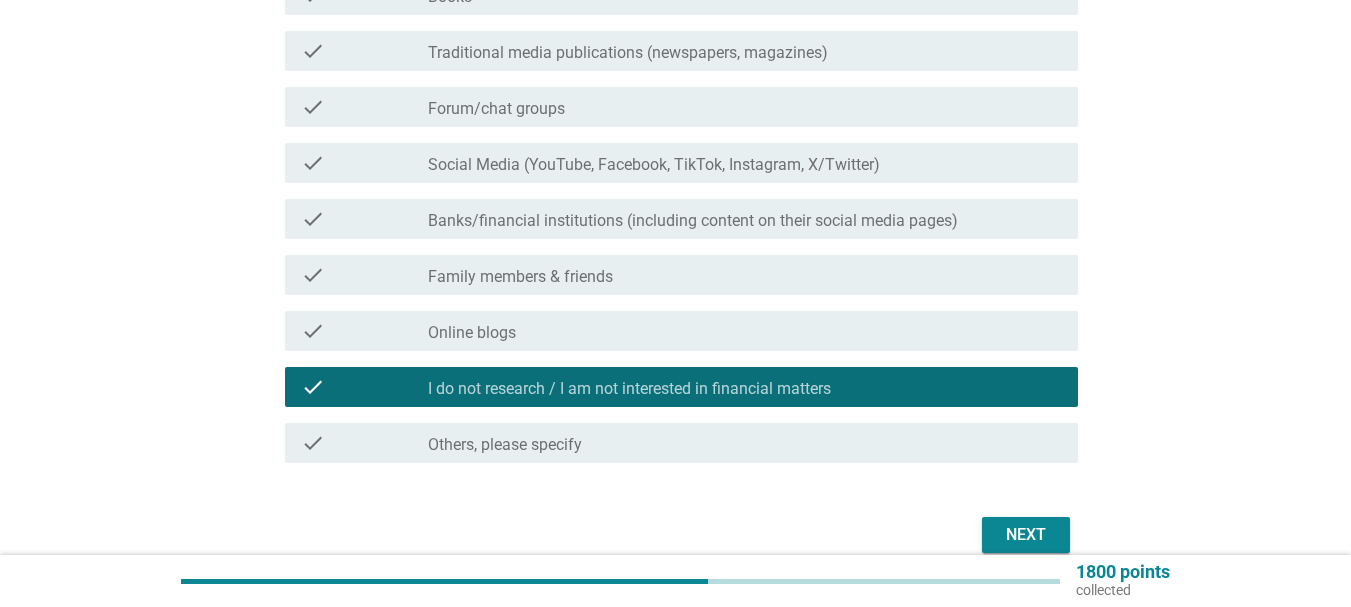 click on "Next" at bounding box center [1026, 535] 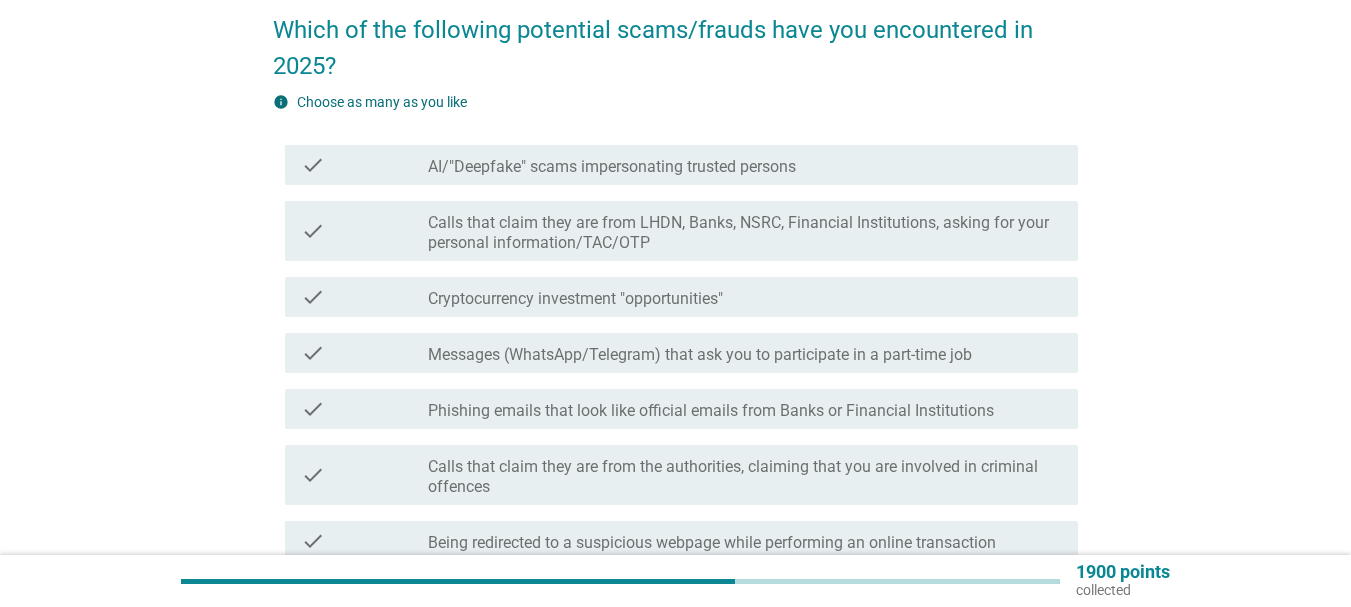 scroll, scrollTop: 200, scrollLeft: 0, axis: vertical 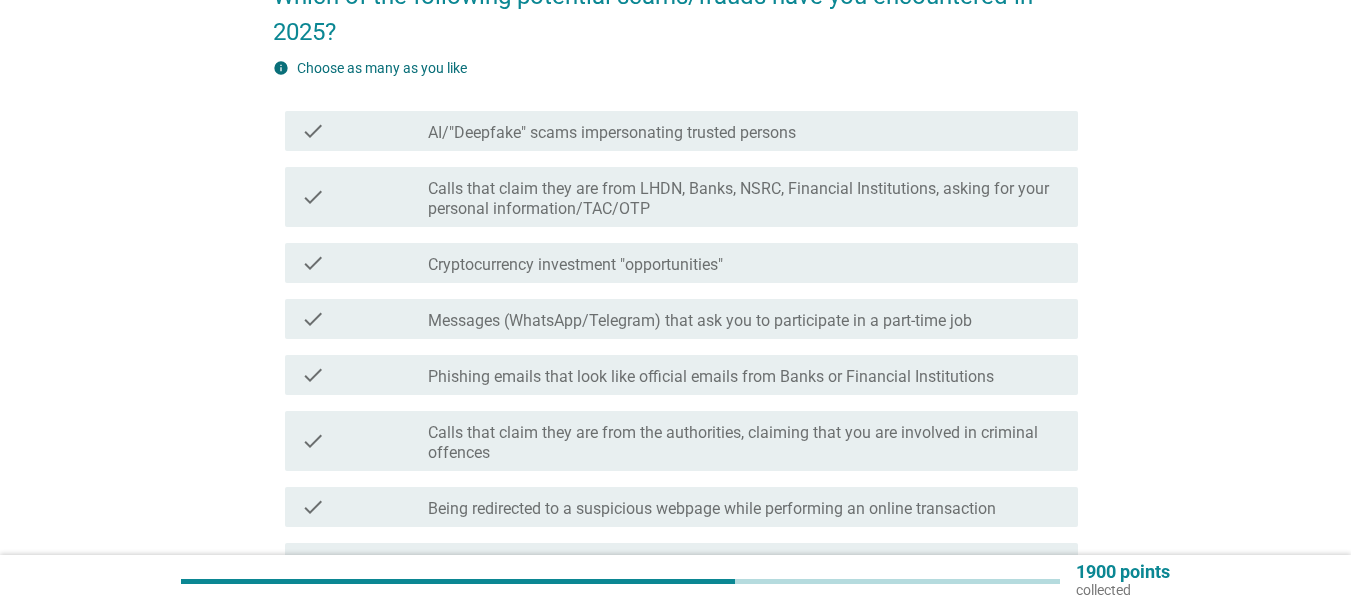 click on "Calls that claim they are from LHDN, Banks, NSRC, Financial Institutions, asking for your personal information/TAC/OTP" at bounding box center [745, 199] 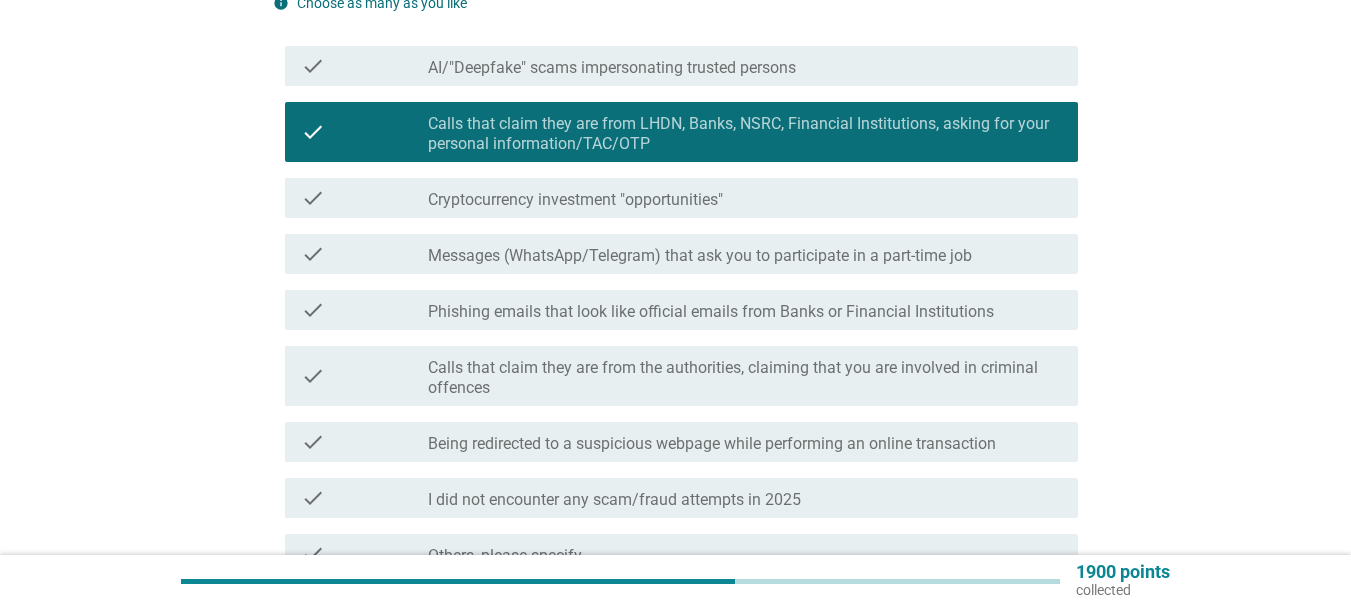 scroll, scrollTop: 300, scrollLeft: 0, axis: vertical 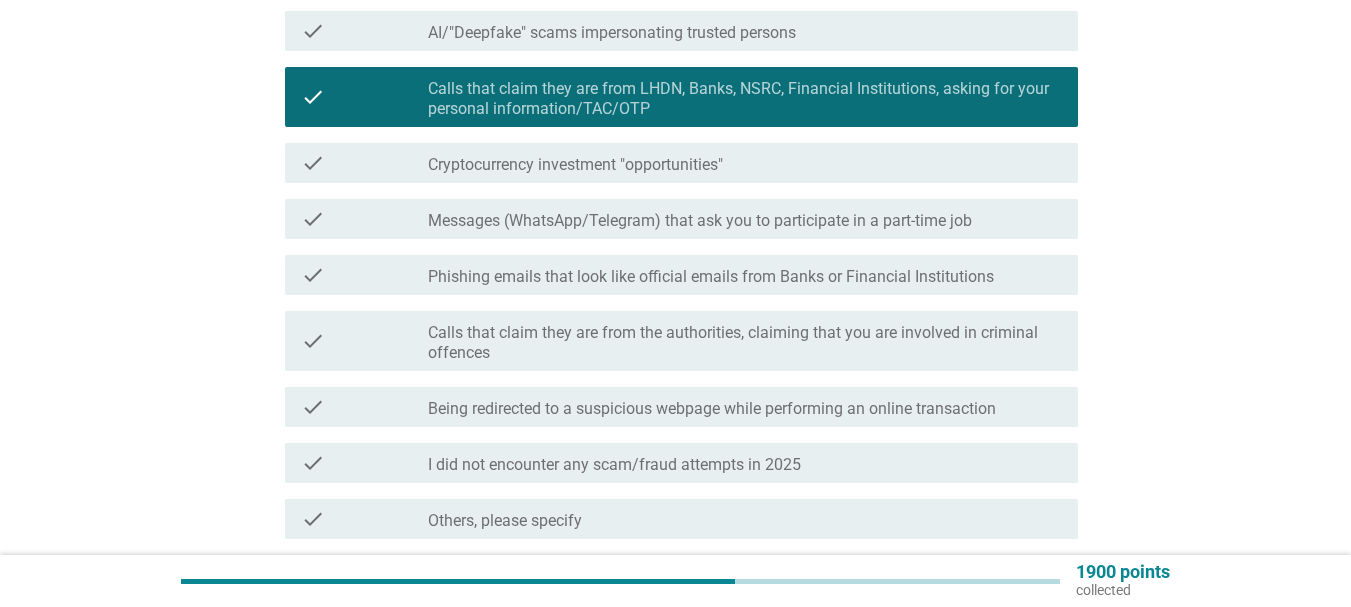 click on "Cryptocurrency investment "opportunities"" at bounding box center [575, 165] 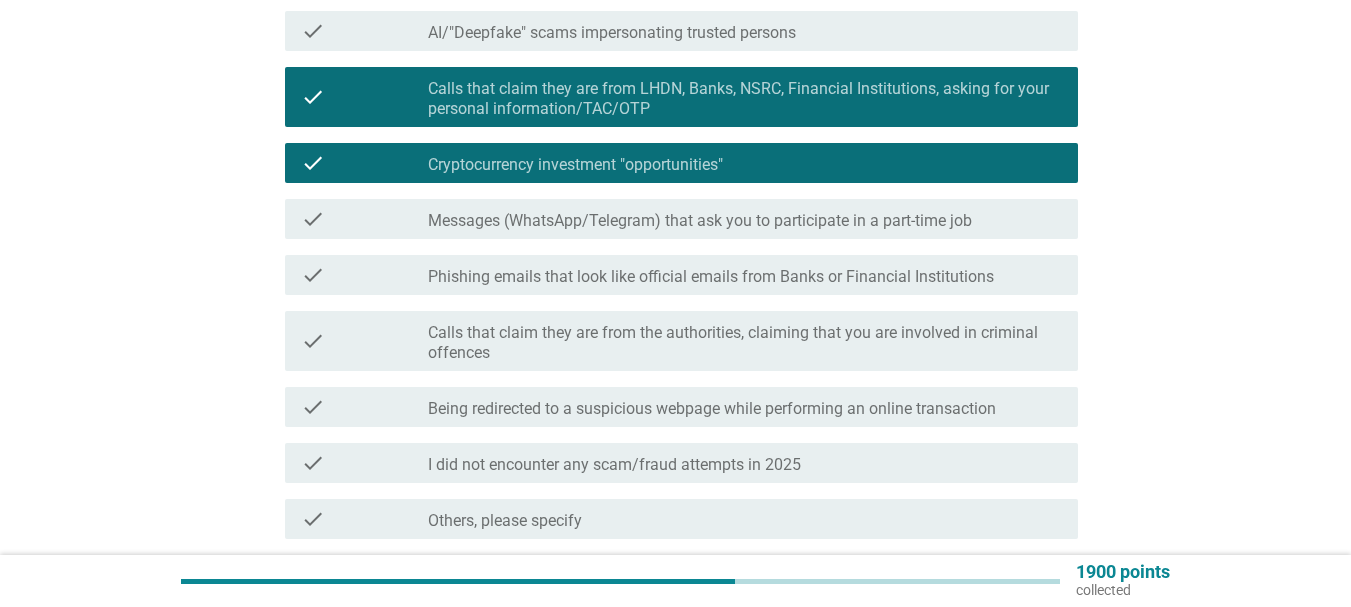 scroll, scrollTop: 400, scrollLeft: 0, axis: vertical 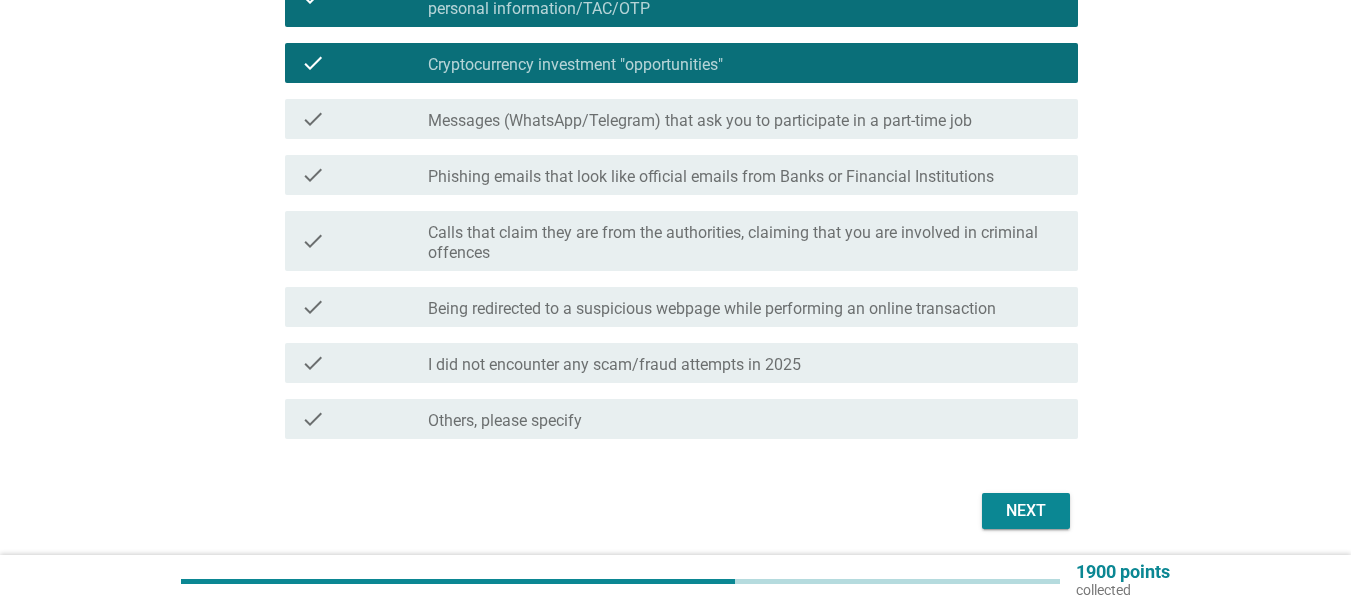 click on "Next" at bounding box center (1026, 511) 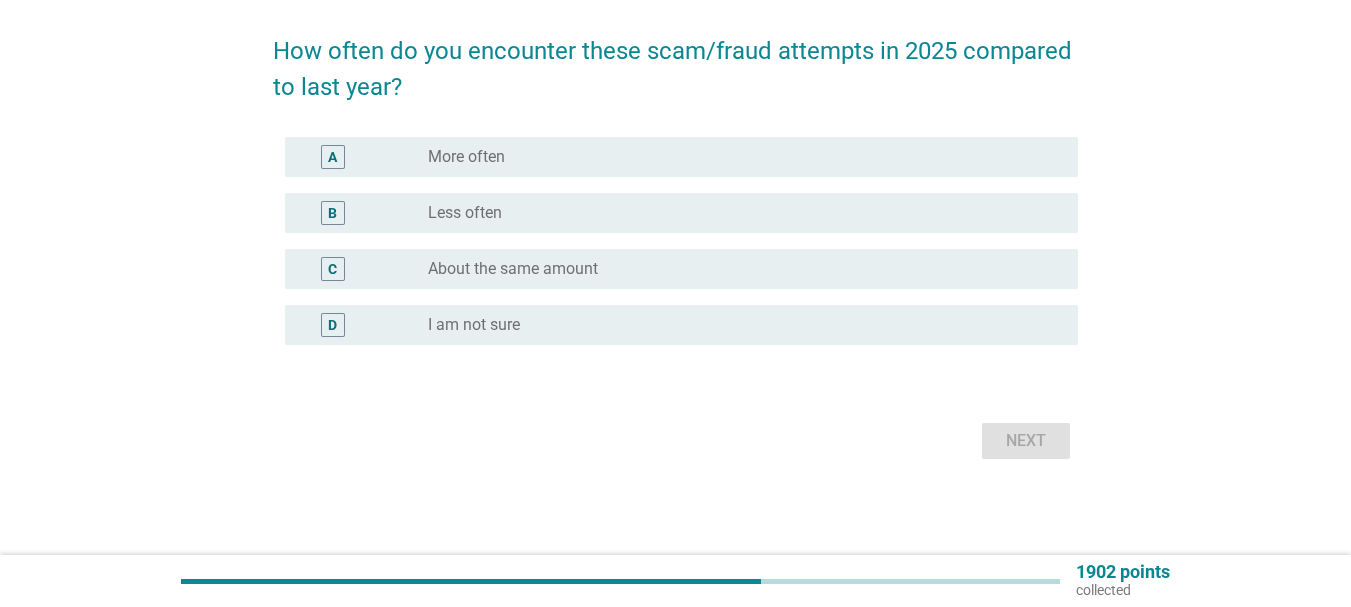 scroll, scrollTop: 0, scrollLeft: 0, axis: both 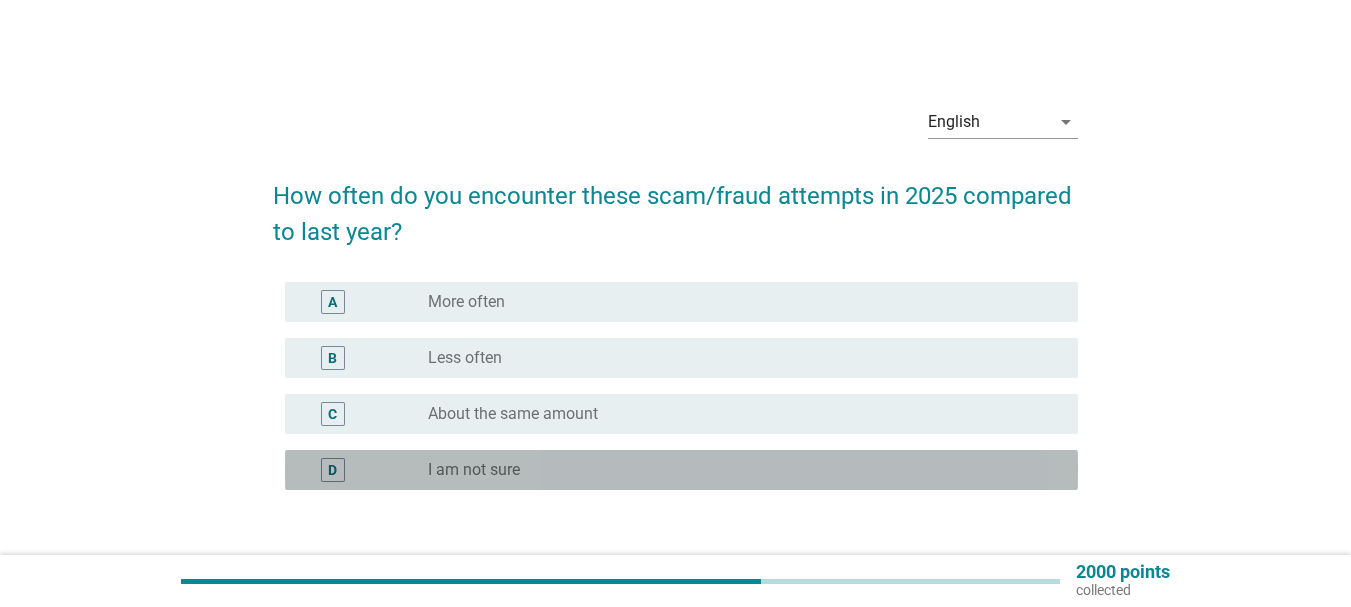 click on "radio_button_unchecked I am not sure" at bounding box center [745, 470] 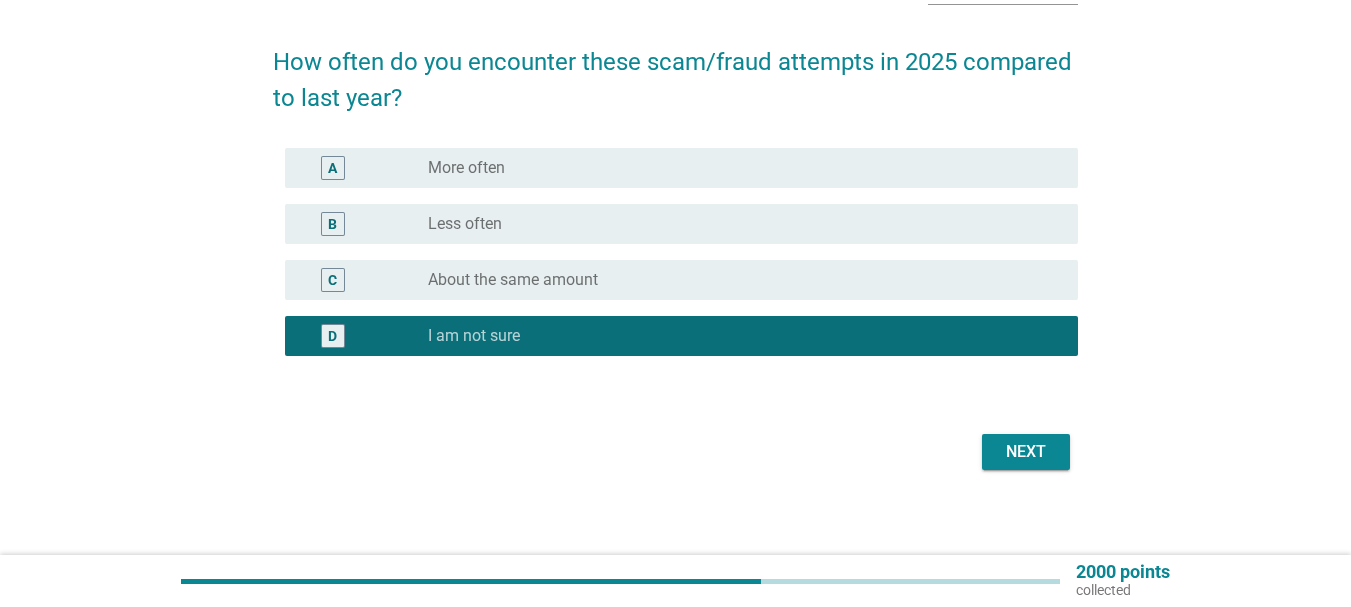 scroll, scrollTop: 145, scrollLeft: 0, axis: vertical 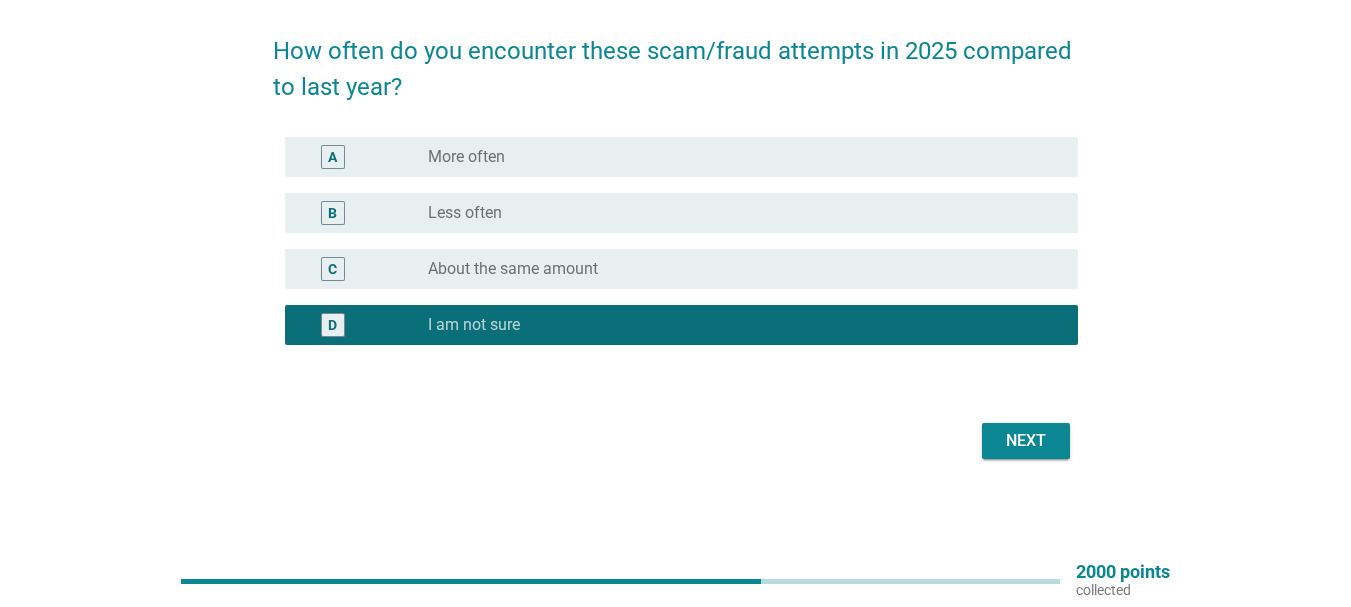 click on "Next" at bounding box center [1026, 441] 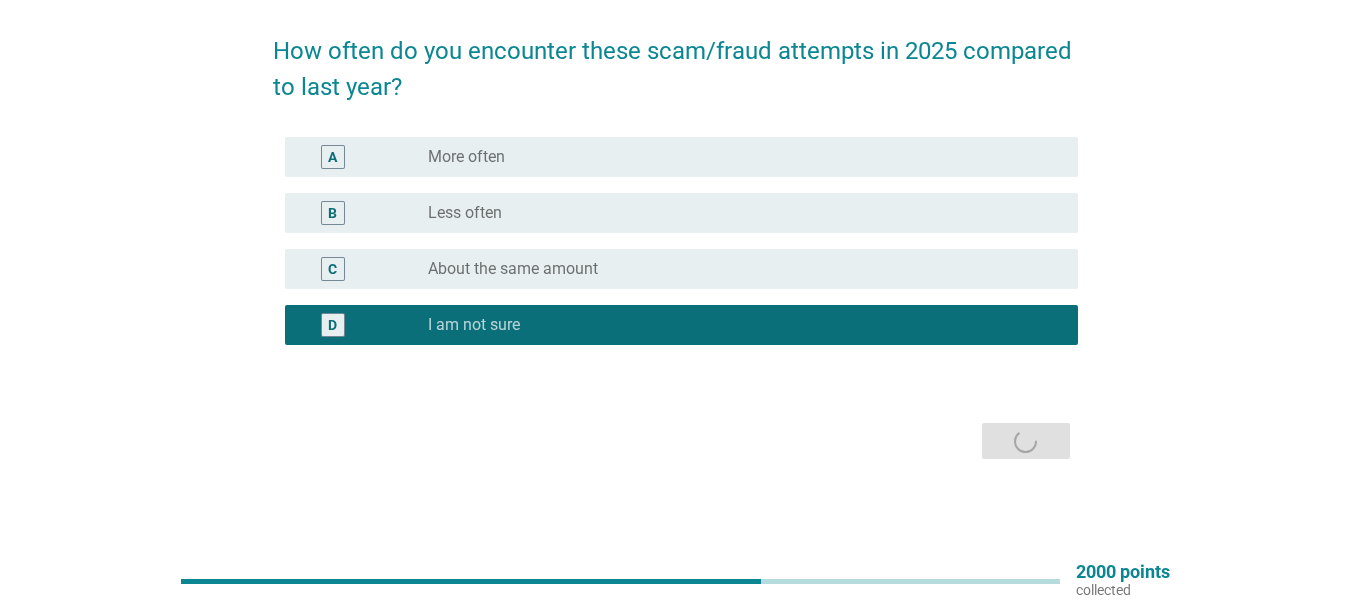 click on "Next" at bounding box center (675, 441) 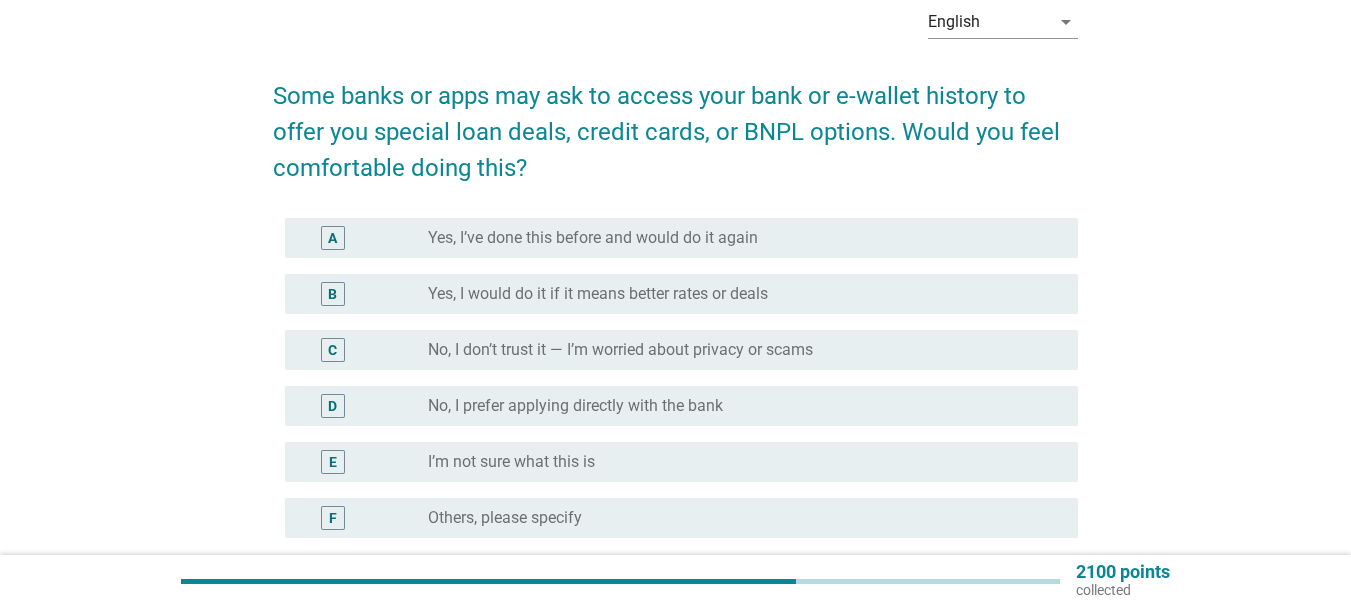 scroll, scrollTop: 200, scrollLeft: 0, axis: vertical 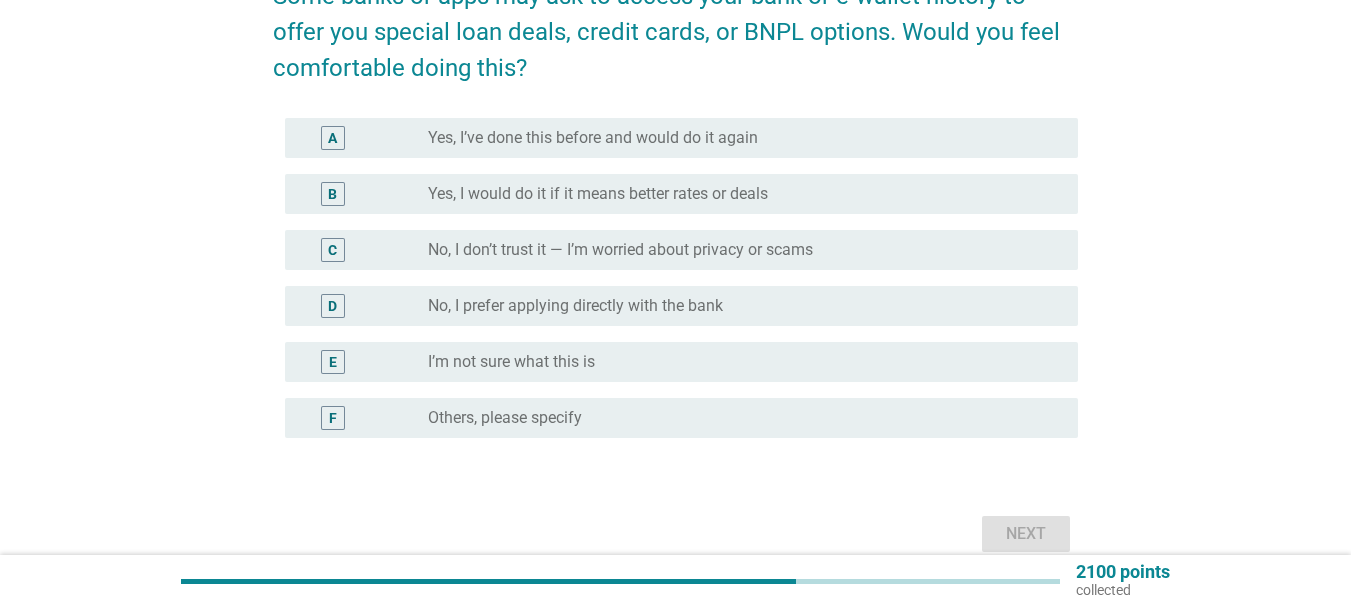 click on "No, I prefer applying directly with the bank" at bounding box center (575, 306) 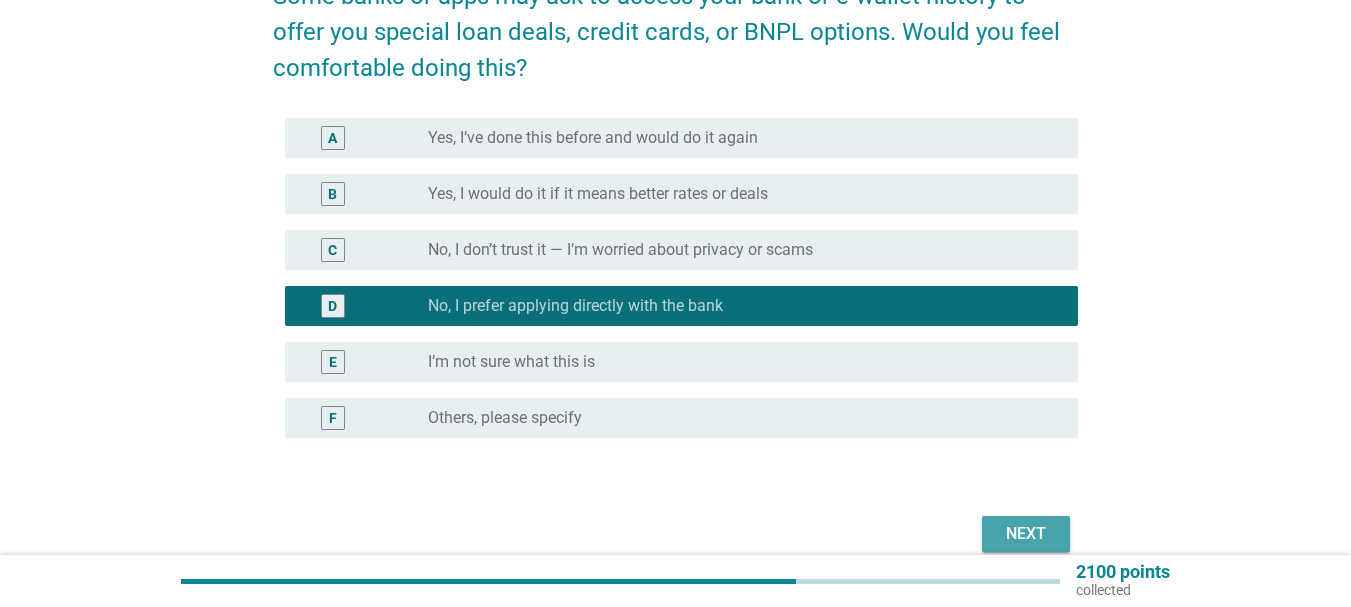 click on "Next" at bounding box center [1026, 534] 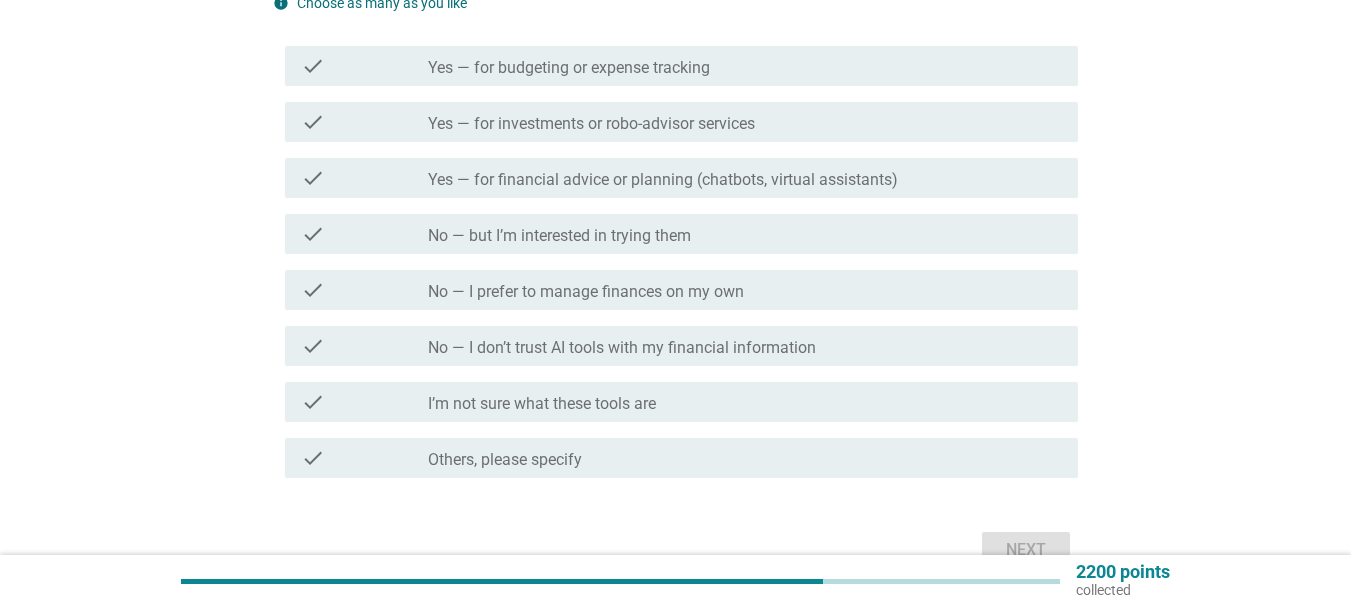 scroll, scrollTop: 300, scrollLeft: 0, axis: vertical 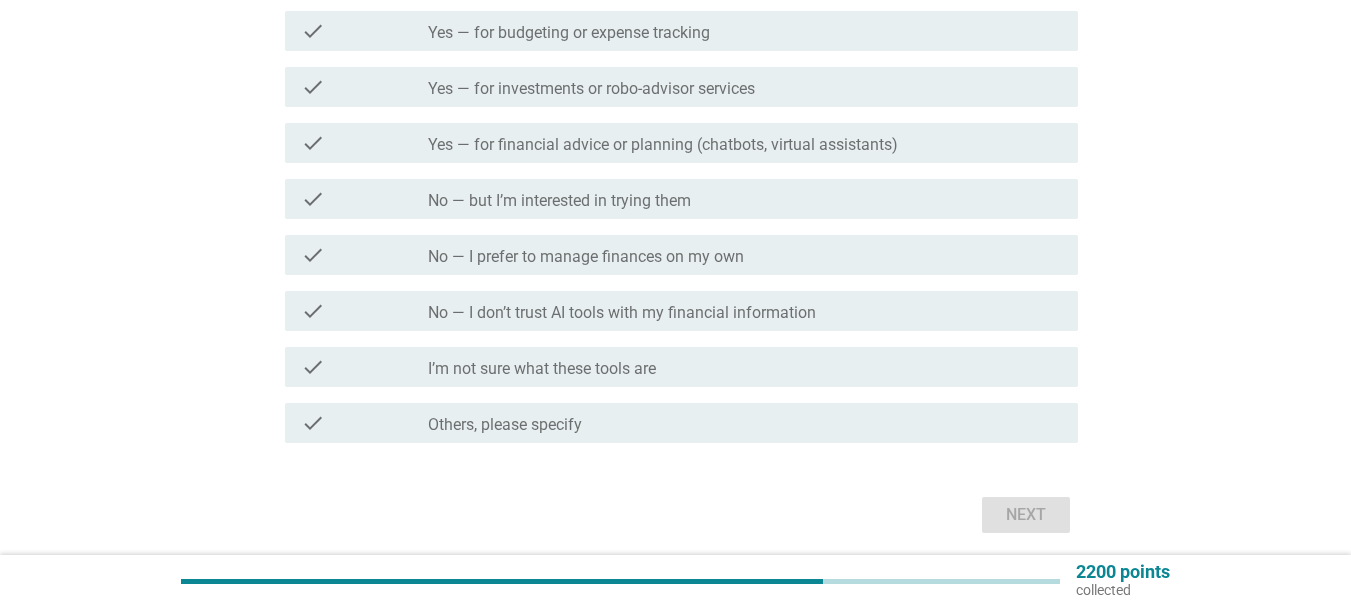 click on "I’m not sure what these tools are" at bounding box center [542, 369] 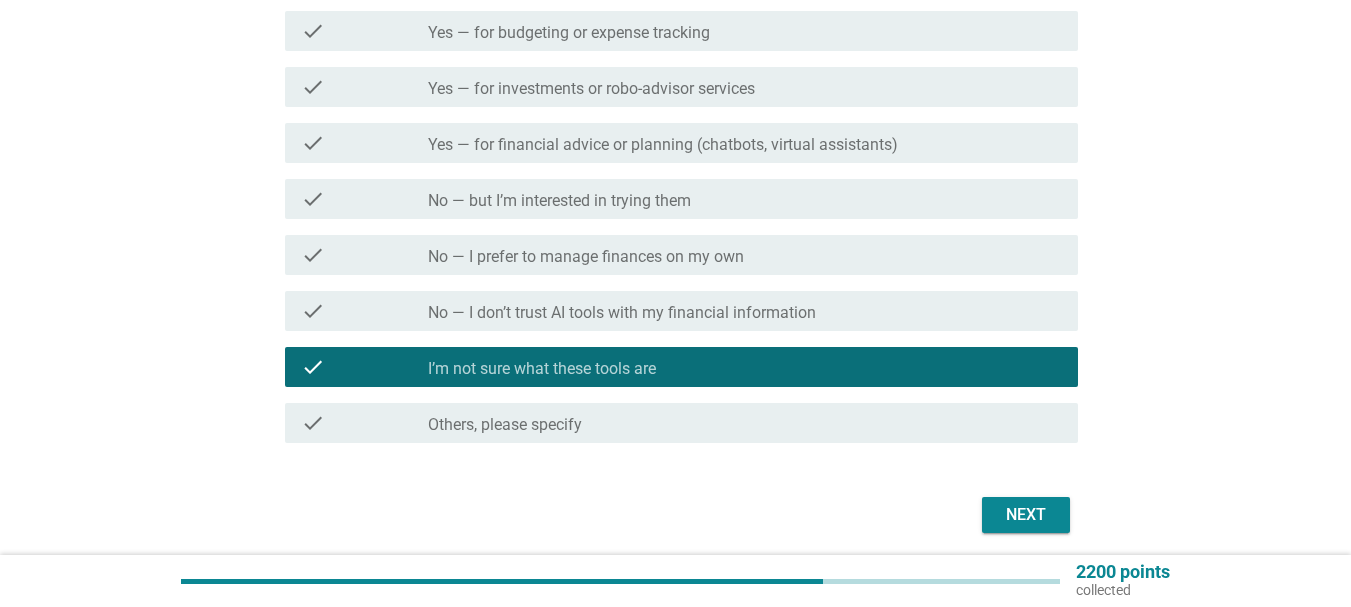 click on "Next" at bounding box center (1026, 515) 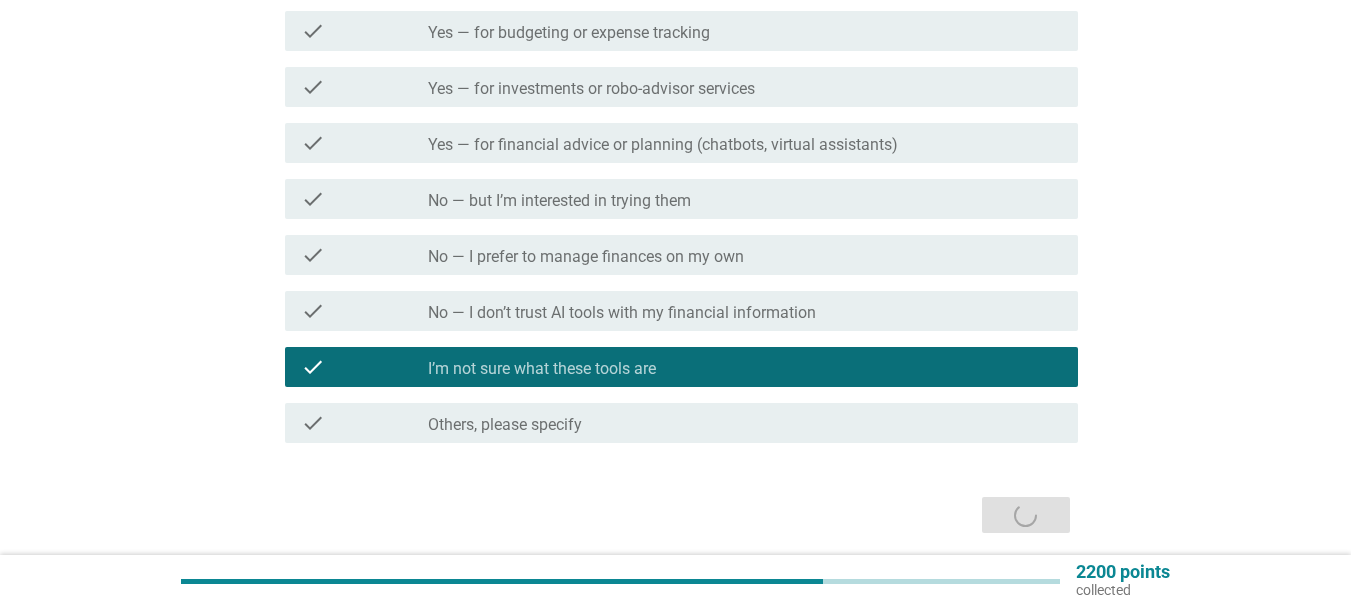 scroll, scrollTop: 0, scrollLeft: 0, axis: both 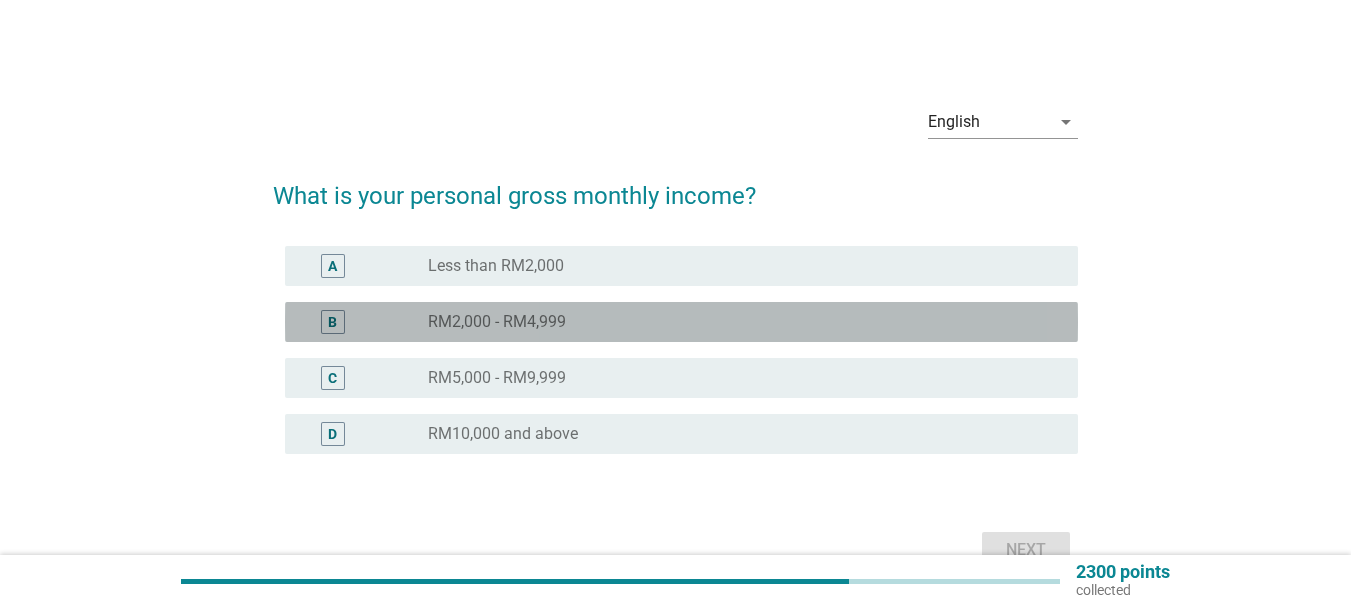 click on "radio_button_unchecked RM2,000 - RM4,999" at bounding box center (737, 322) 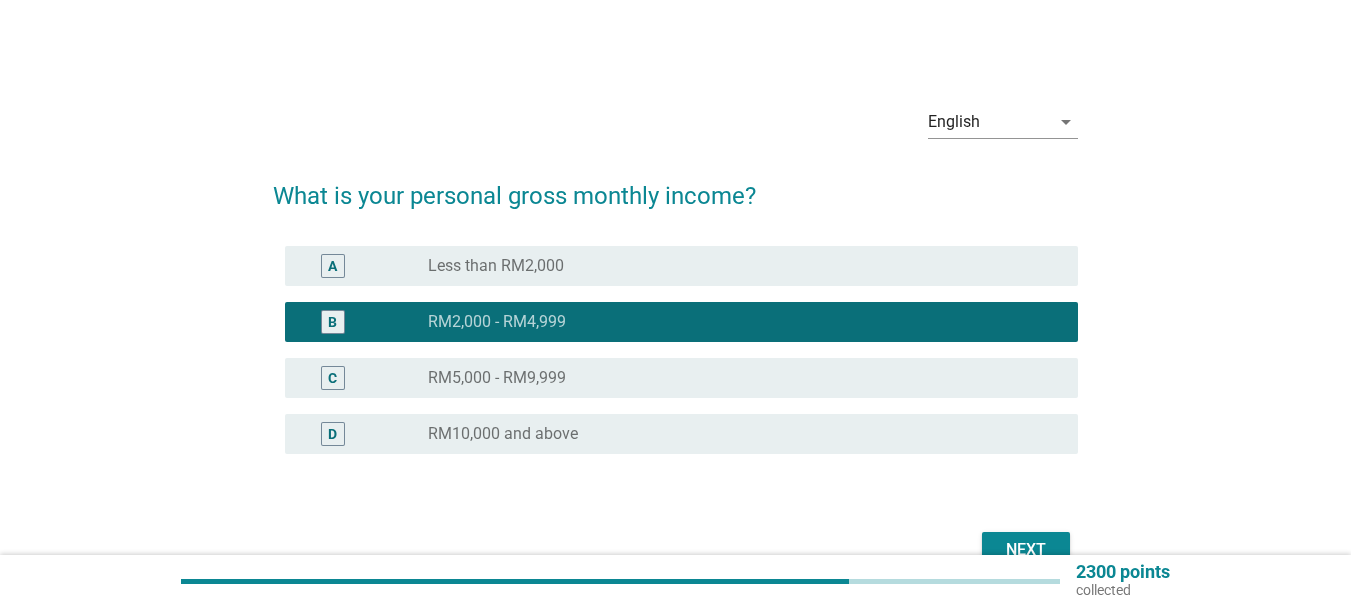 click on "Next" at bounding box center (1026, 550) 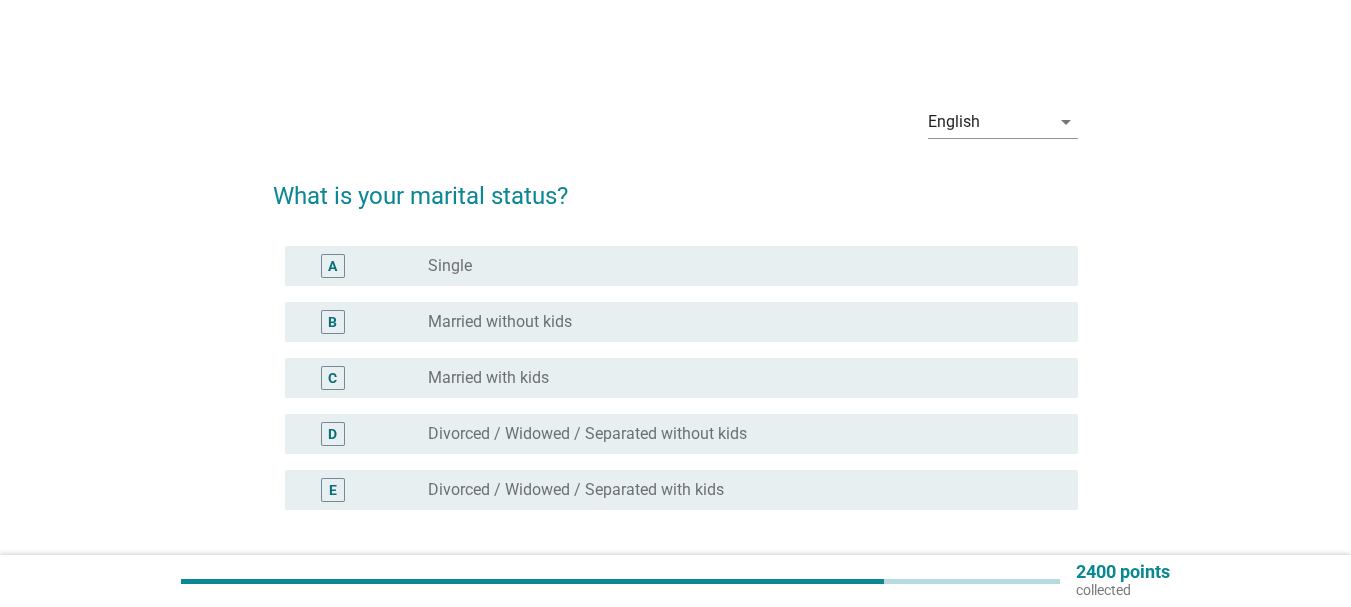 click on "radio_button_unchecked Single" at bounding box center (737, 266) 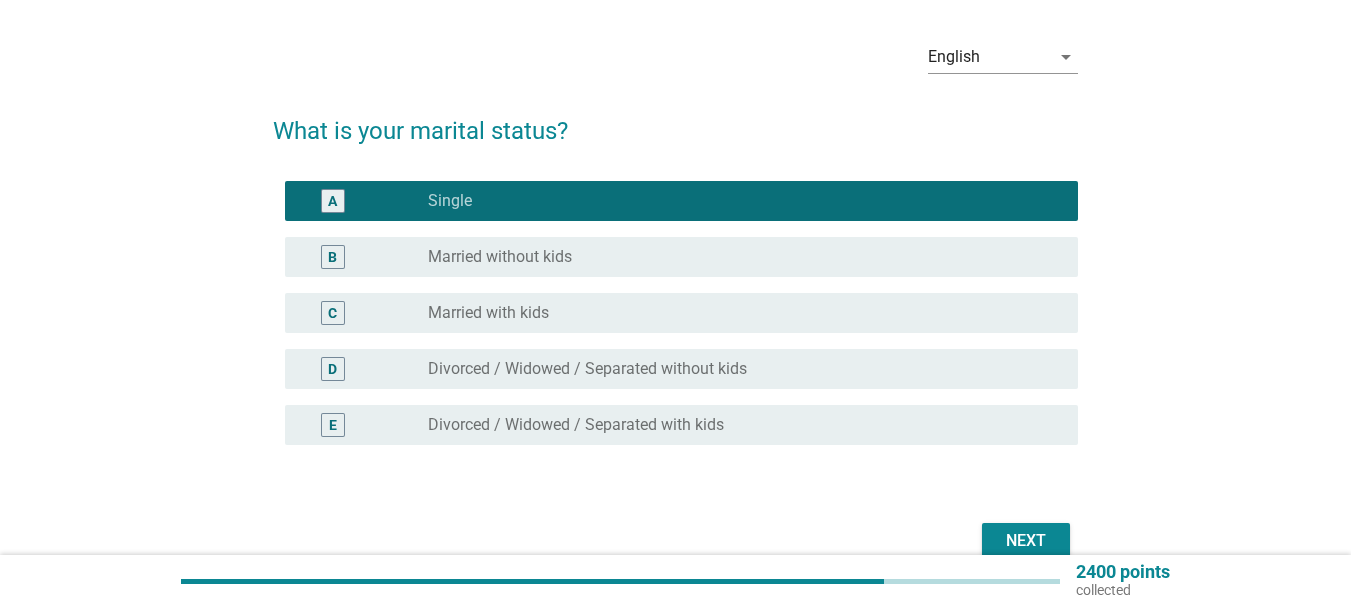scroll, scrollTop: 100, scrollLeft: 0, axis: vertical 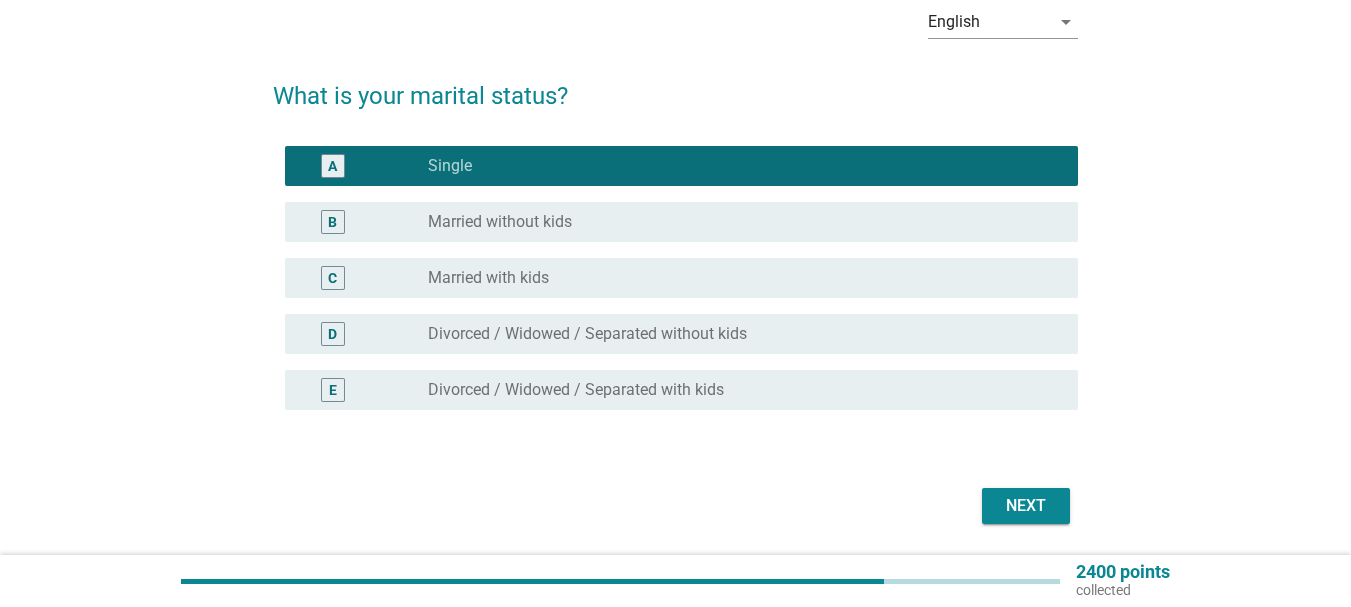 click on "Next" at bounding box center (1026, 506) 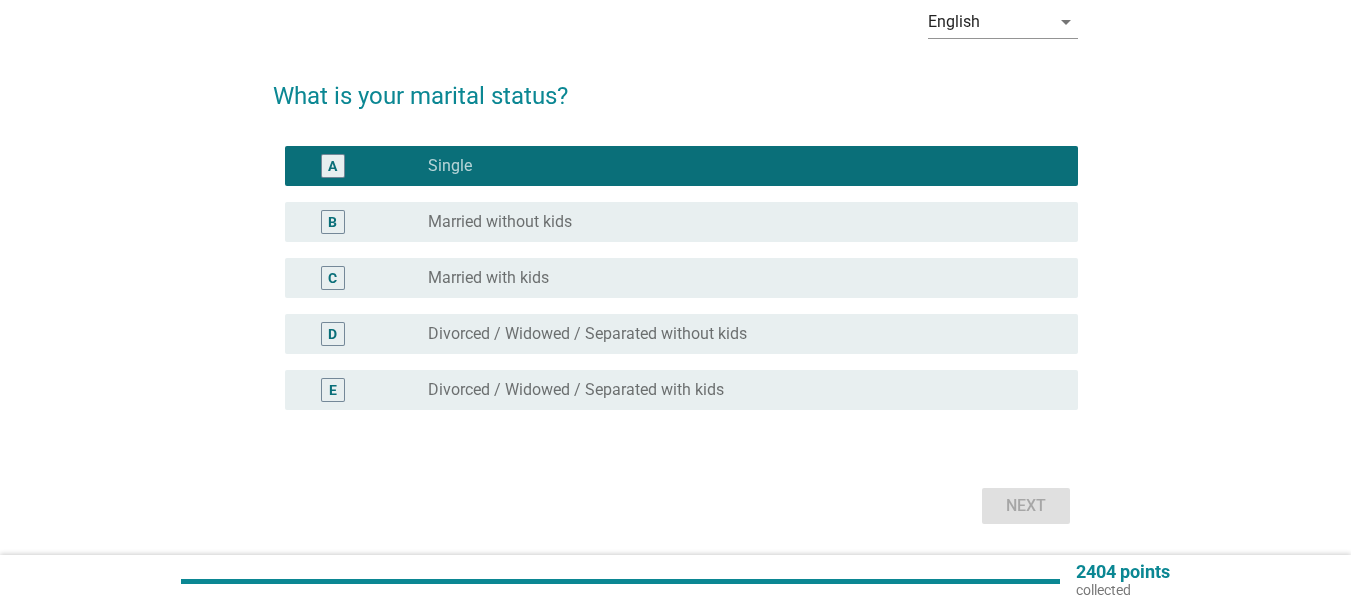 scroll, scrollTop: 0, scrollLeft: 0, axis: both 